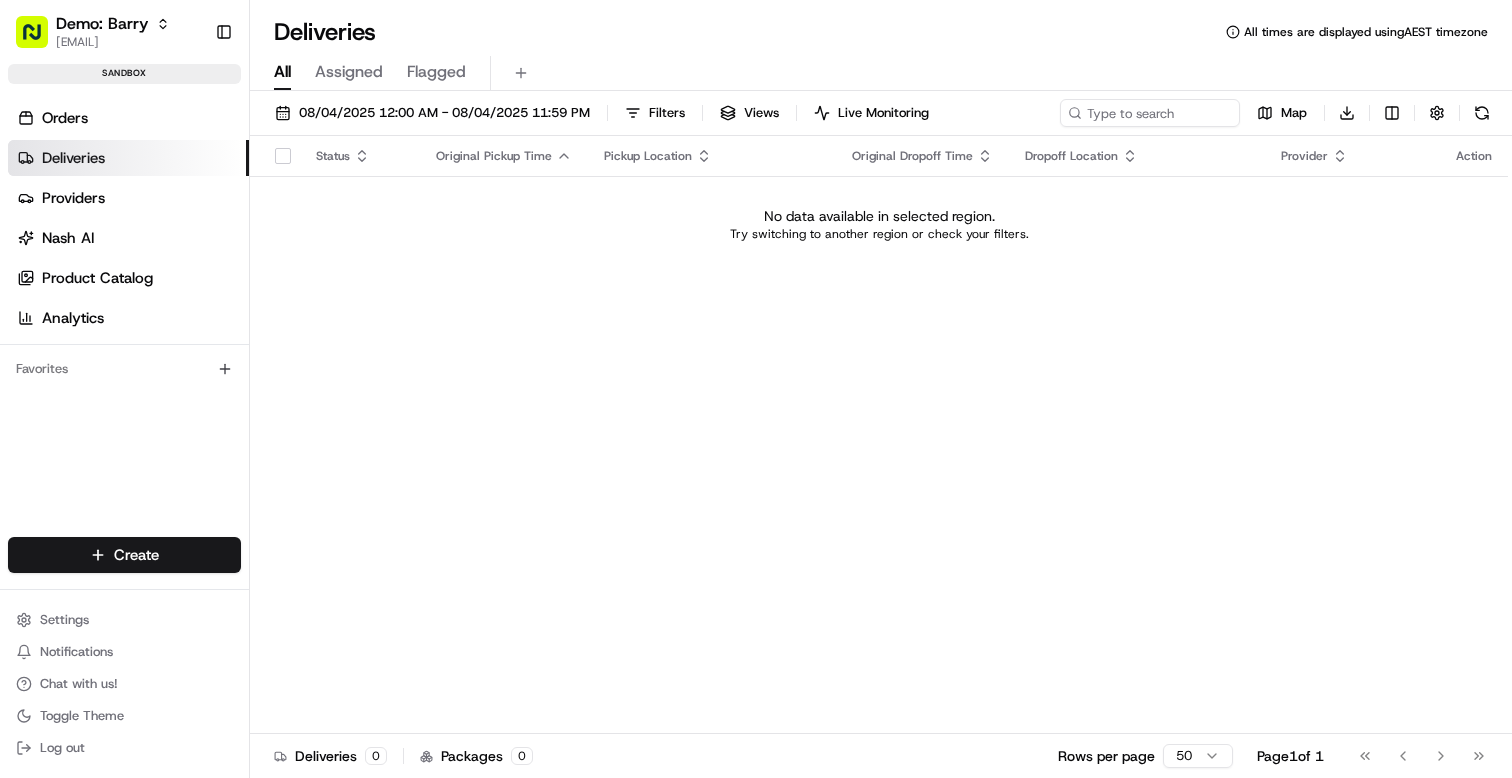 scroll, scrollTop: 0, scrollLeft: 0, axis: both 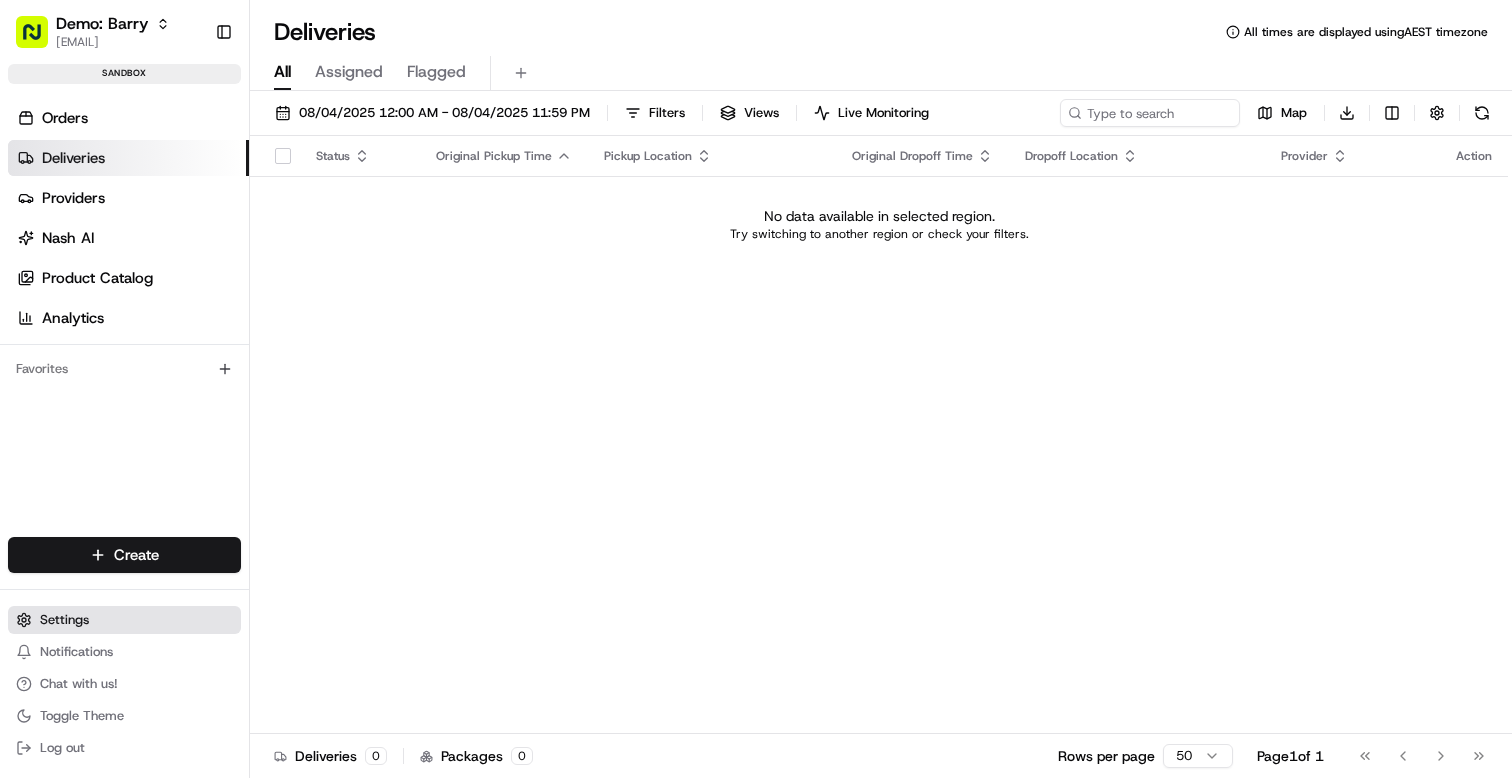 click on "Settings" at bounding box center (64, 620) 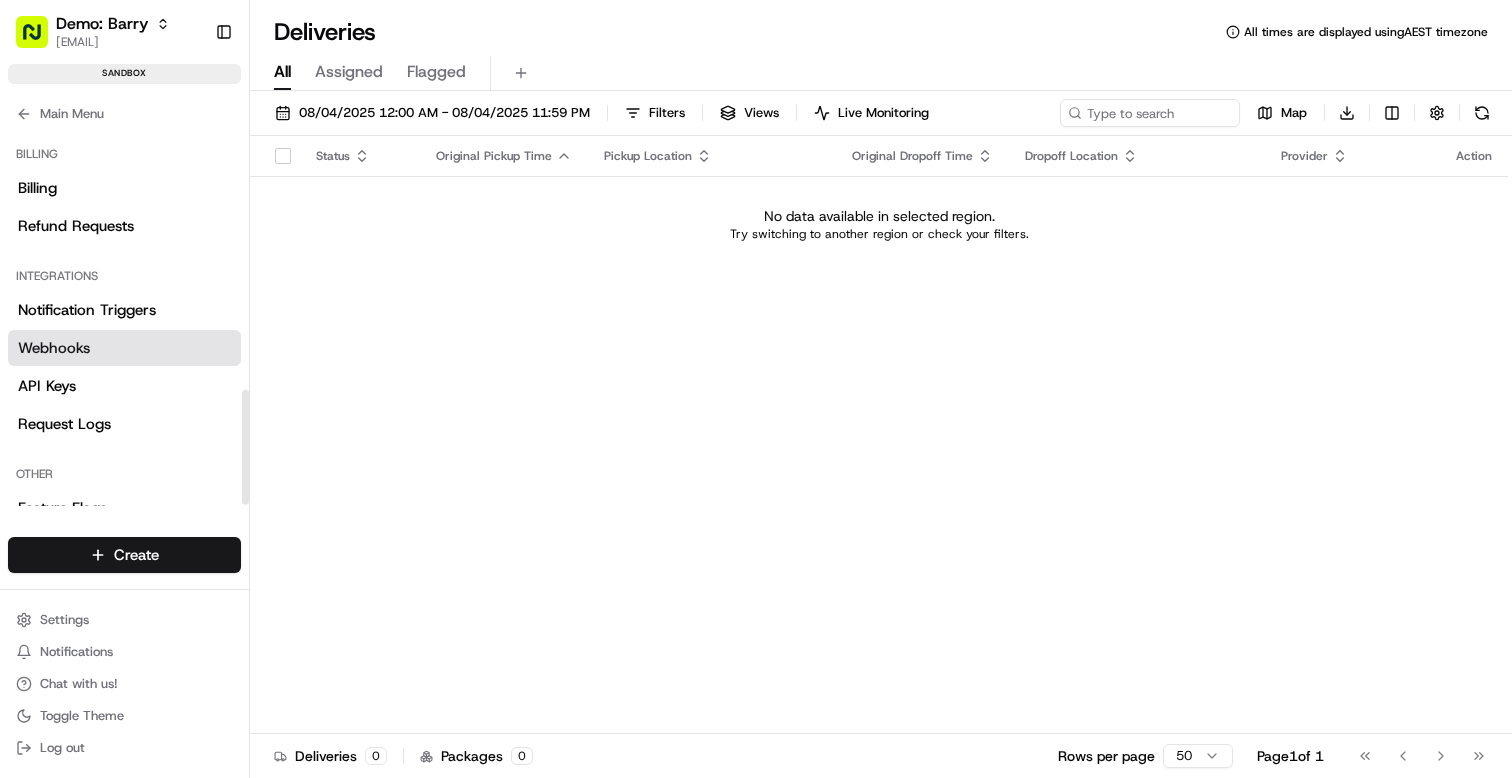 scroll, scrollTop: 864, scrollLeft: 0, axis: vertical 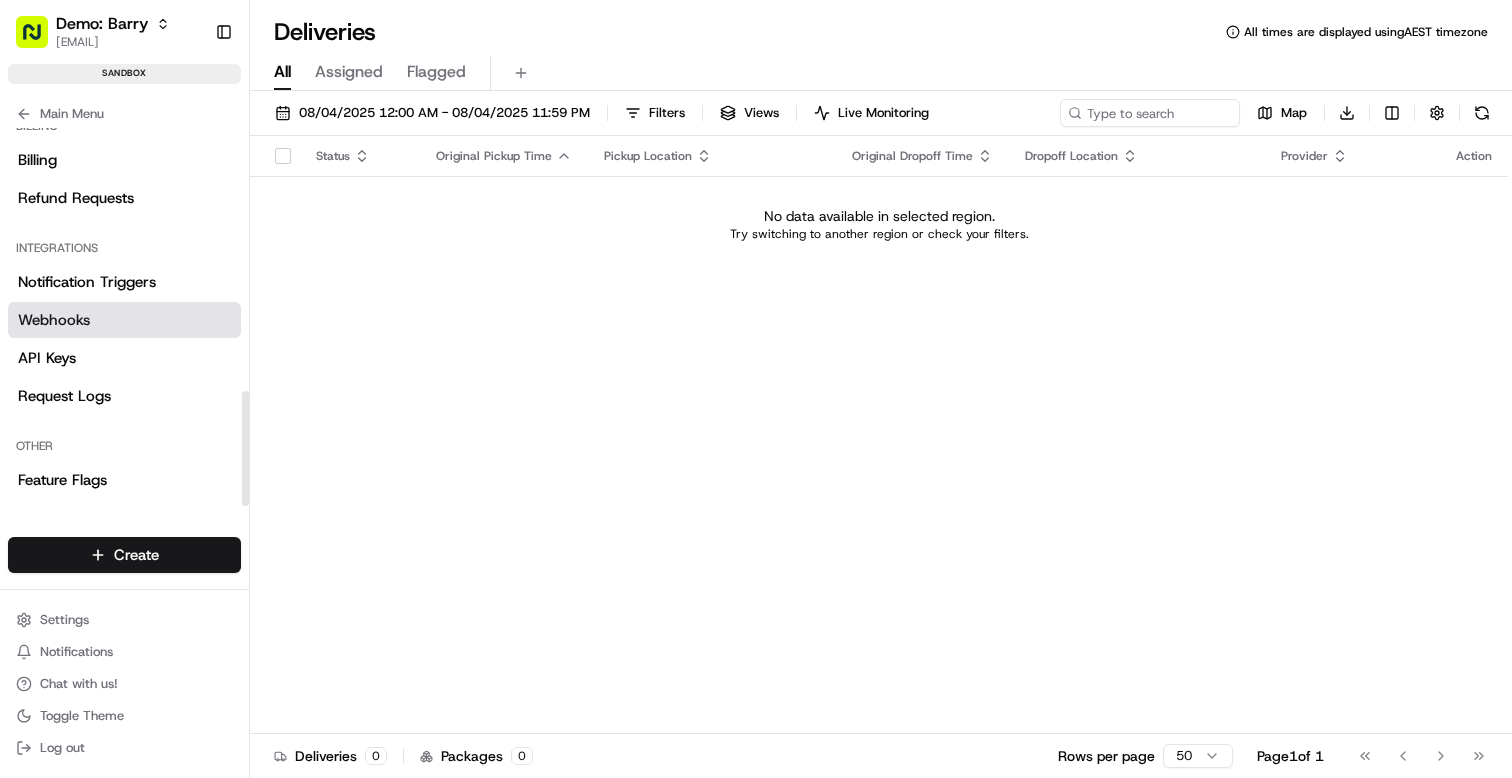type 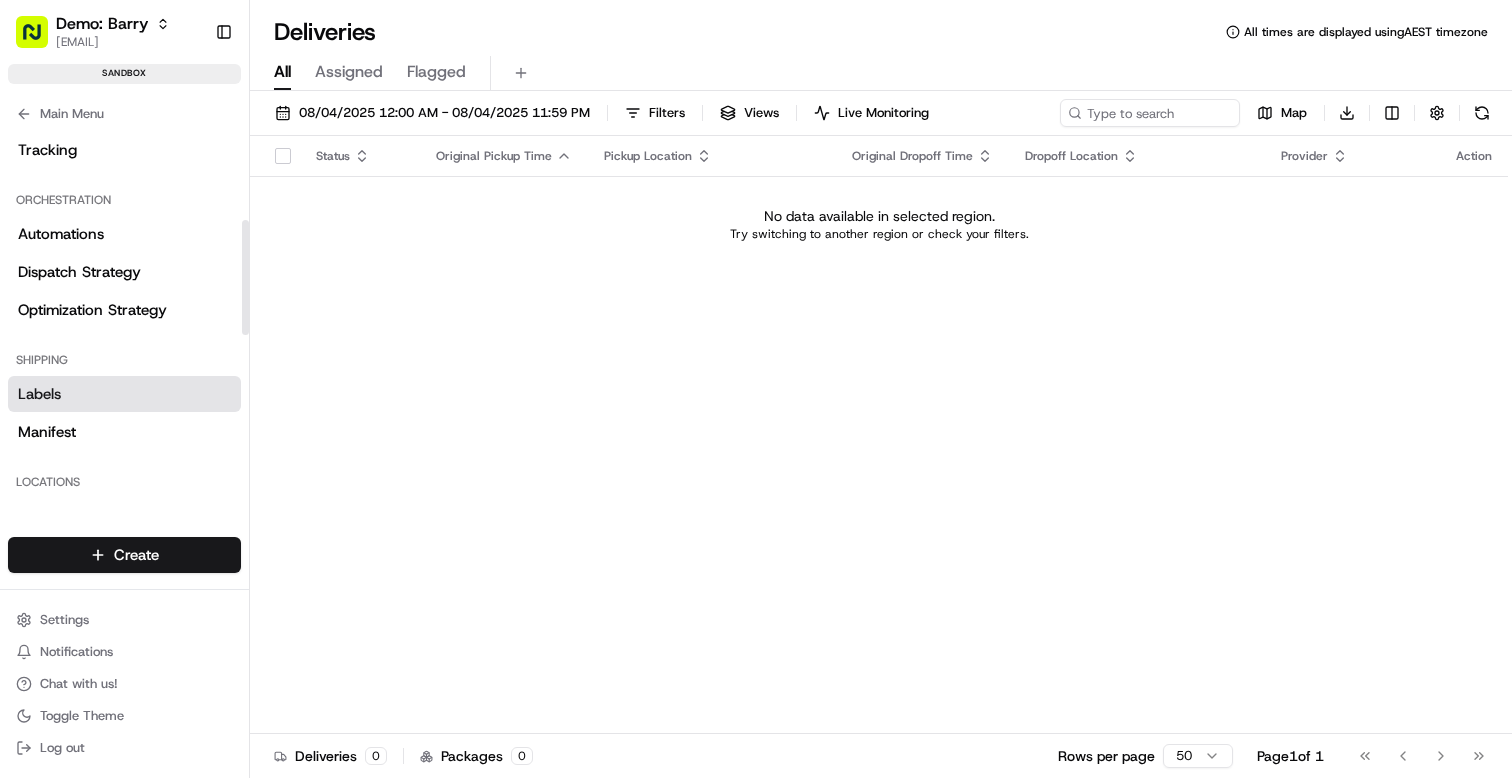 scroll, scrollTop: 270, scrollLeft: 0, axis: vertical 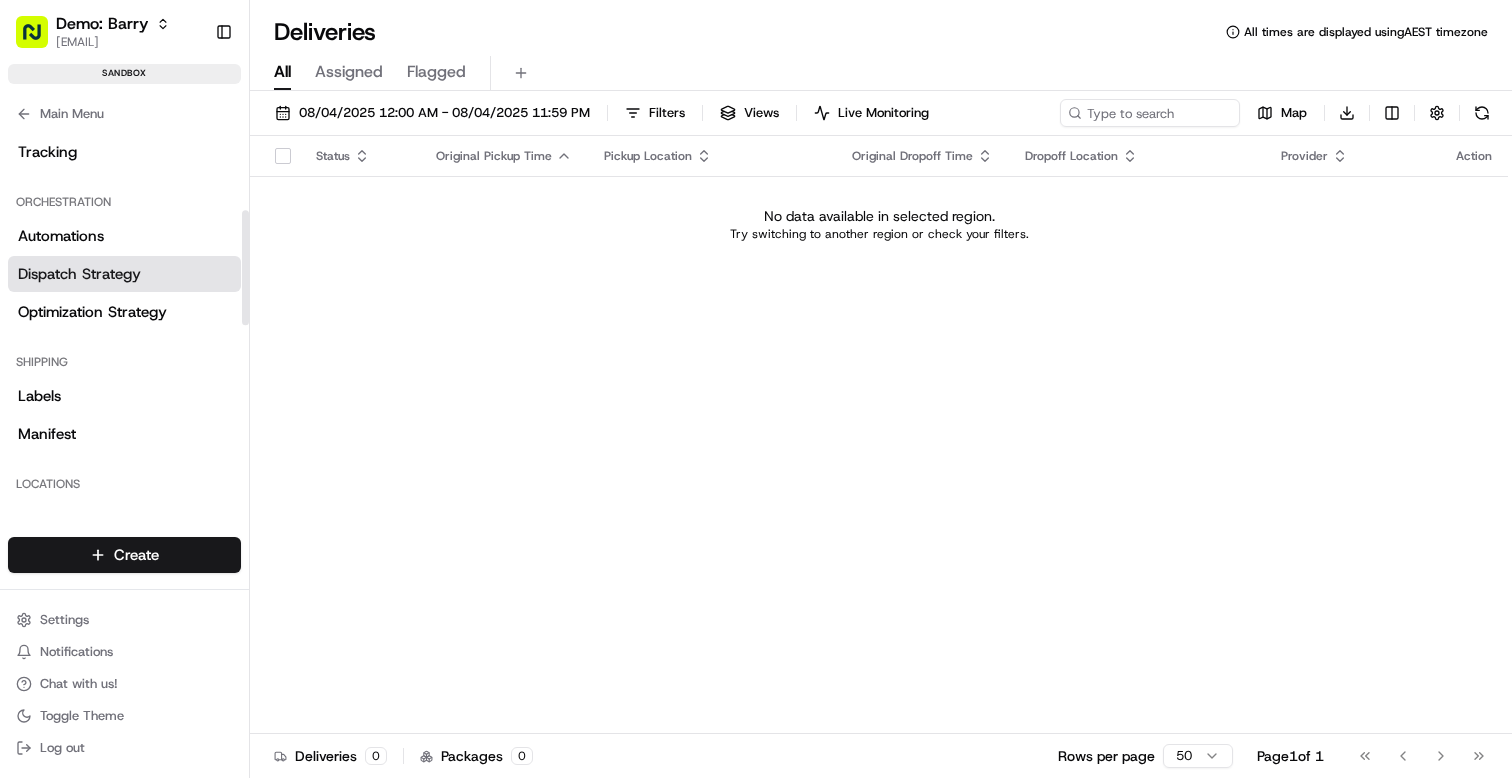 click on "Dispatch Strategy" at bounding box center [79, 274] 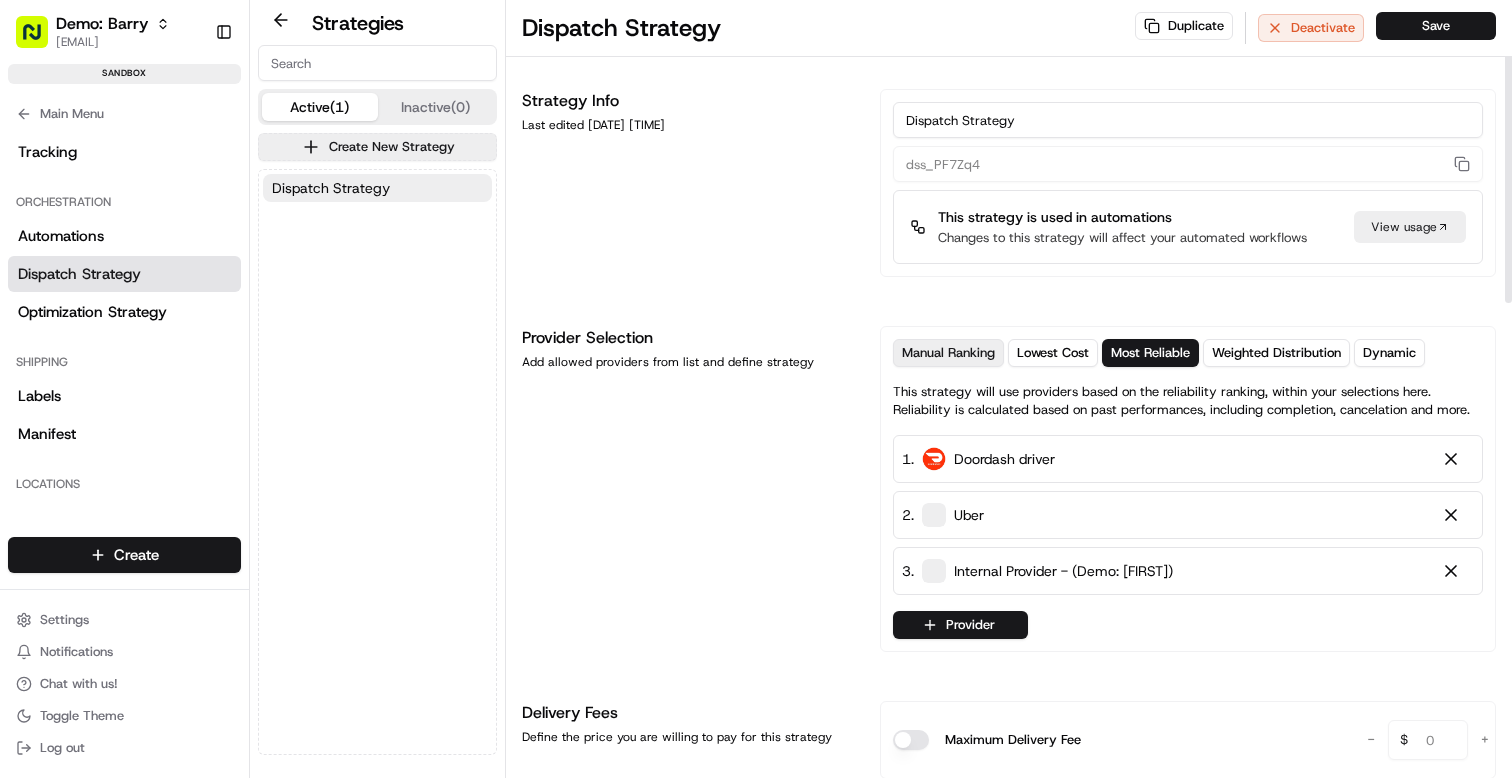 click on "Manual Ranking" at bounding box center (948, 353) 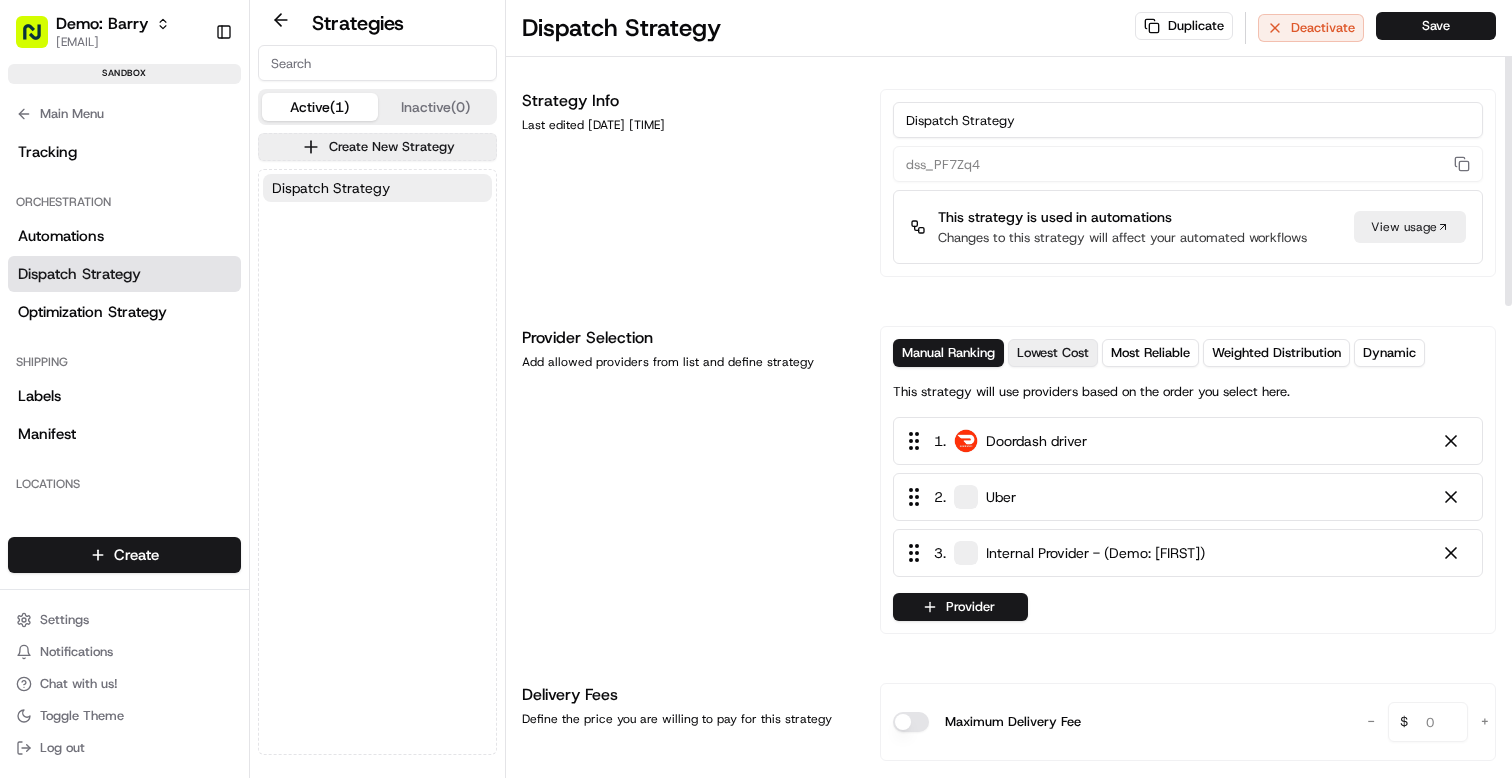 click on "Lowest Cost" at bounding box center (1053, 353) 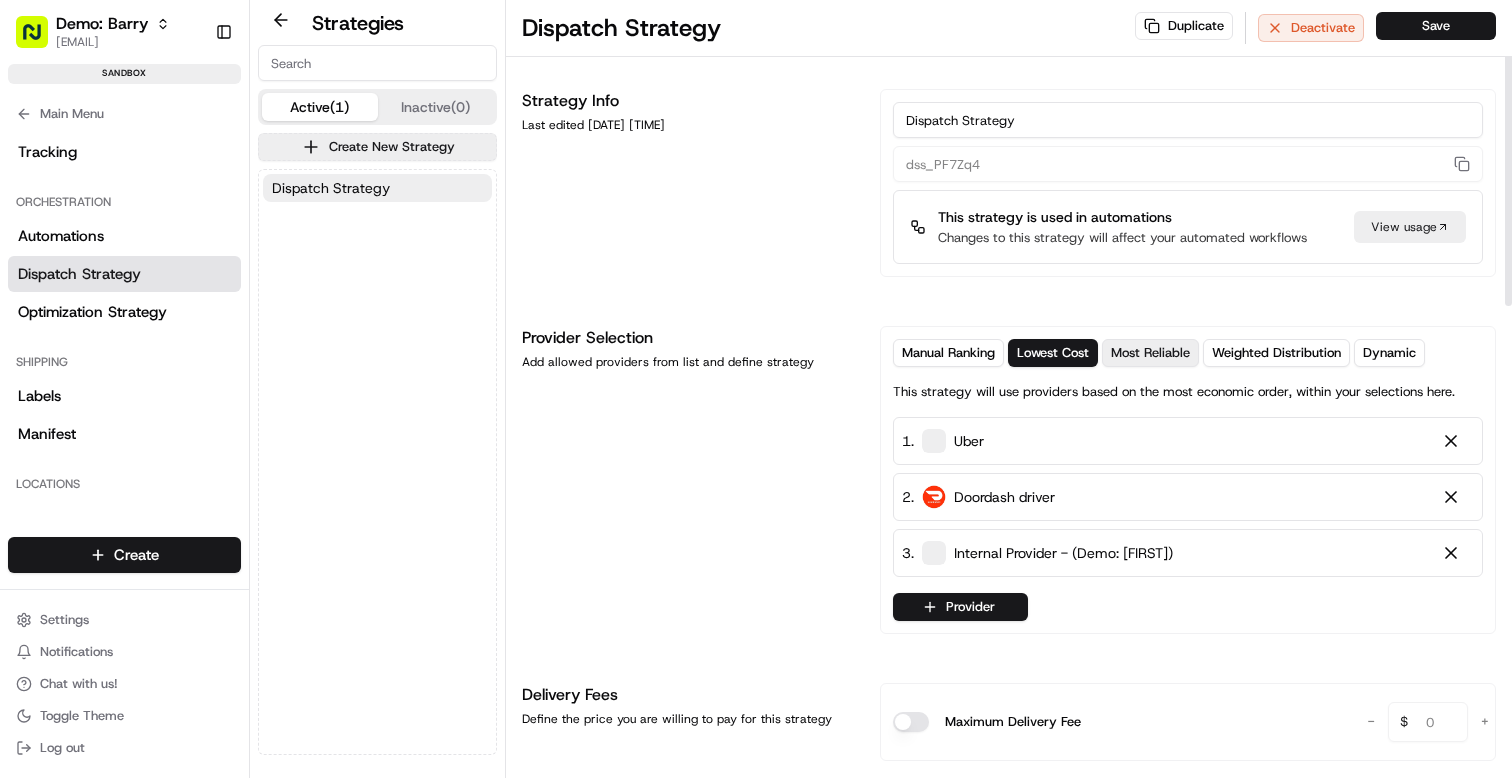 click on "Most Reliable" at bounding box center (1150, 353) 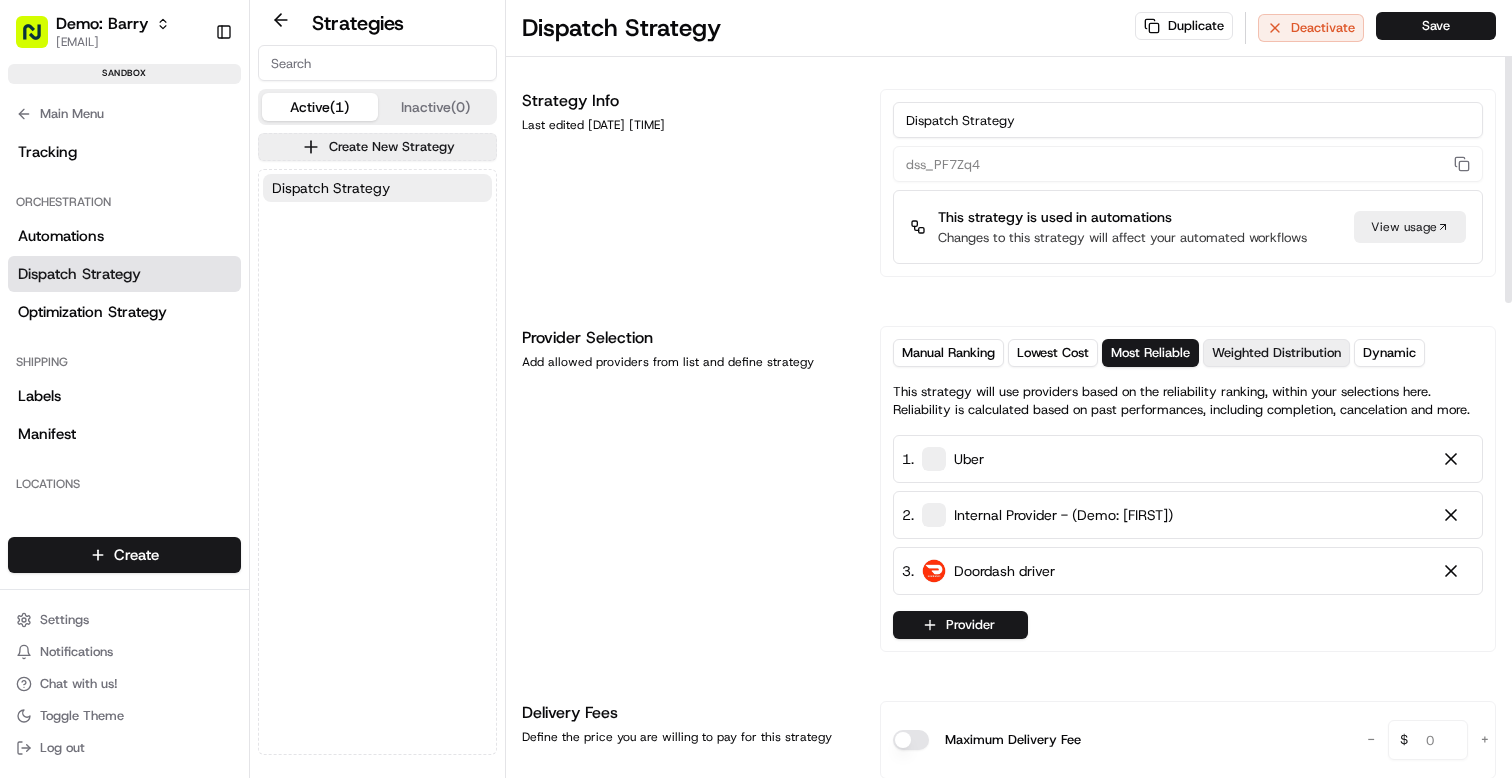 click on "Weighted Distribution" at bounding box center (1276, 353) 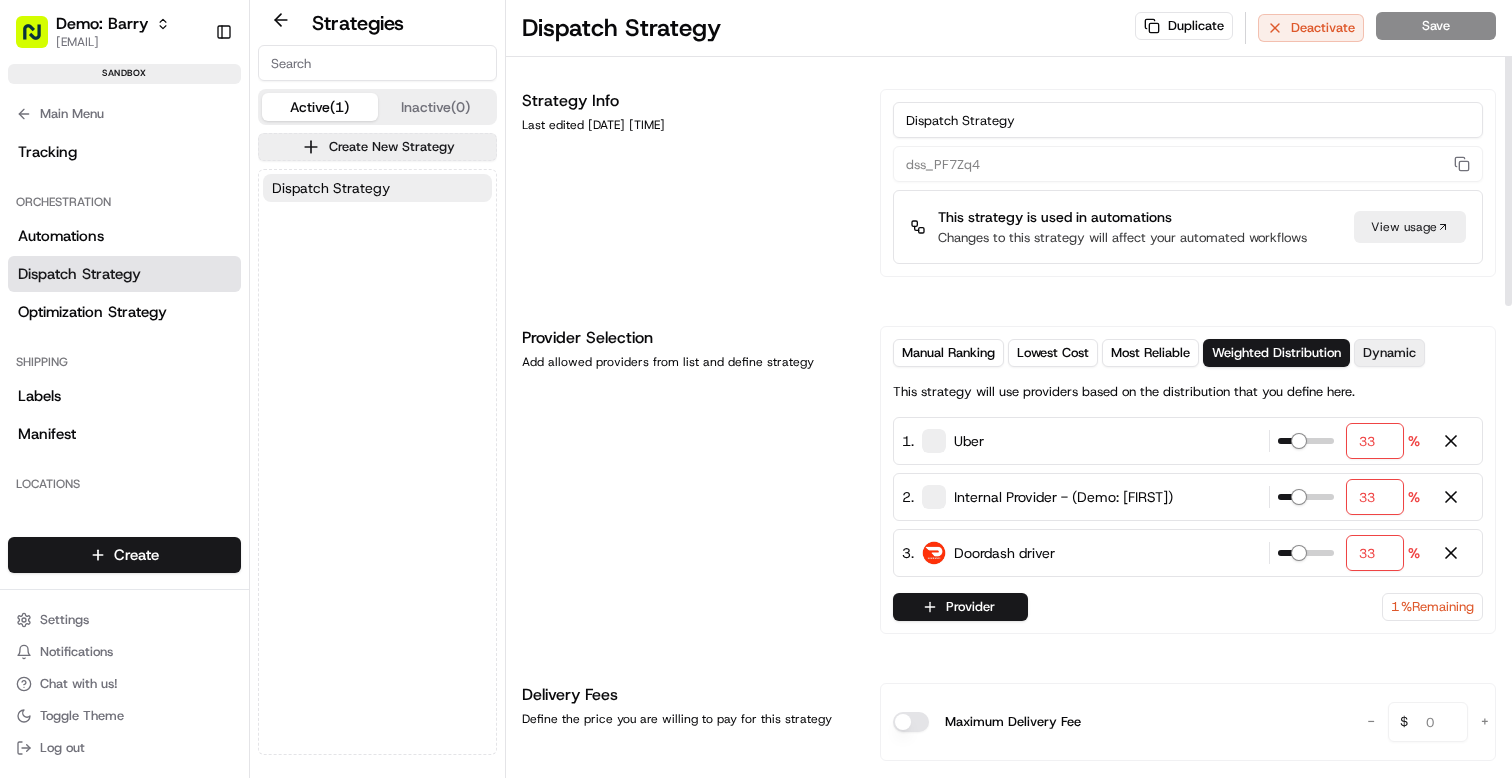 click on "Dynamic" at bounding box center [1389, 353] 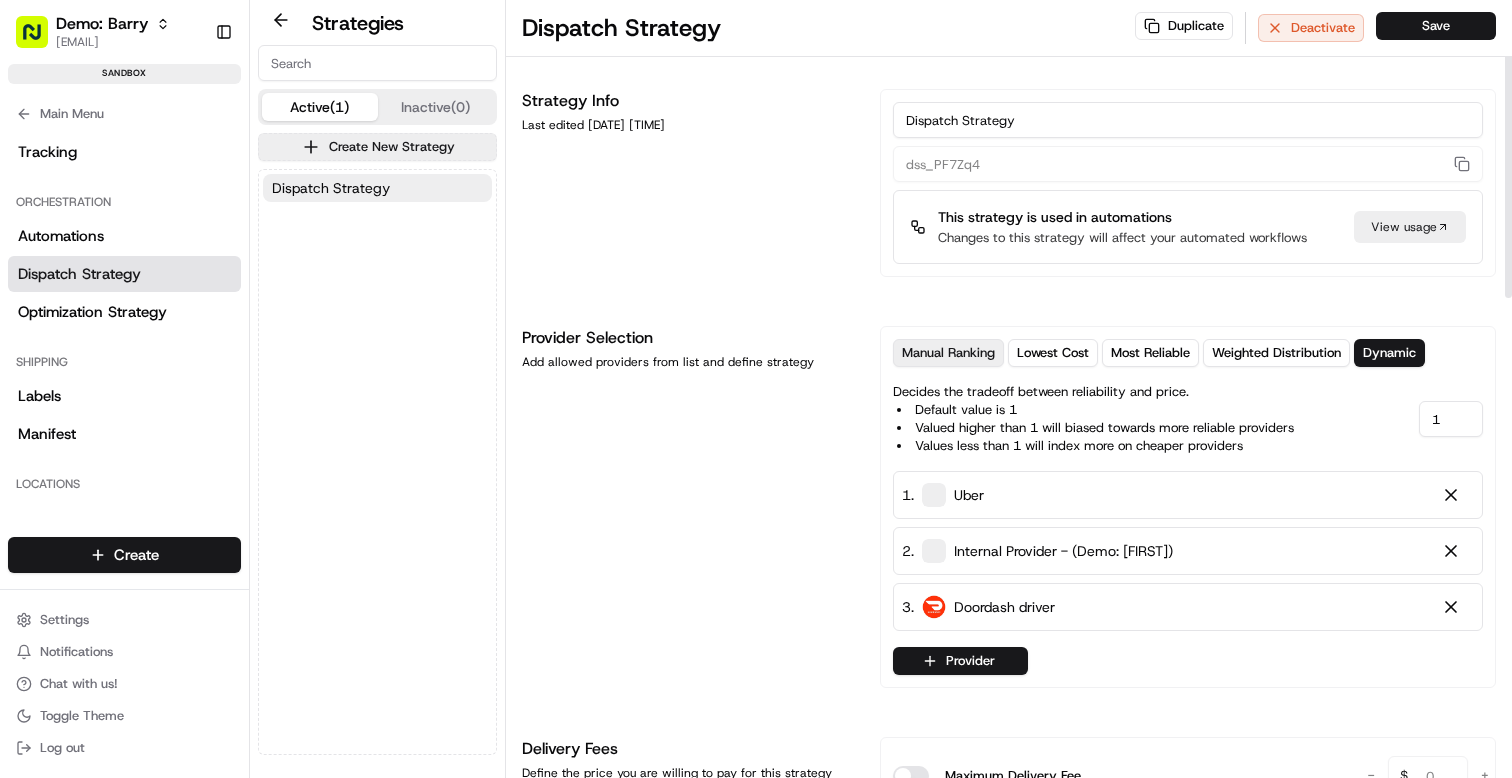 click on "Manual Ranking" at bounding box center (948, 353) 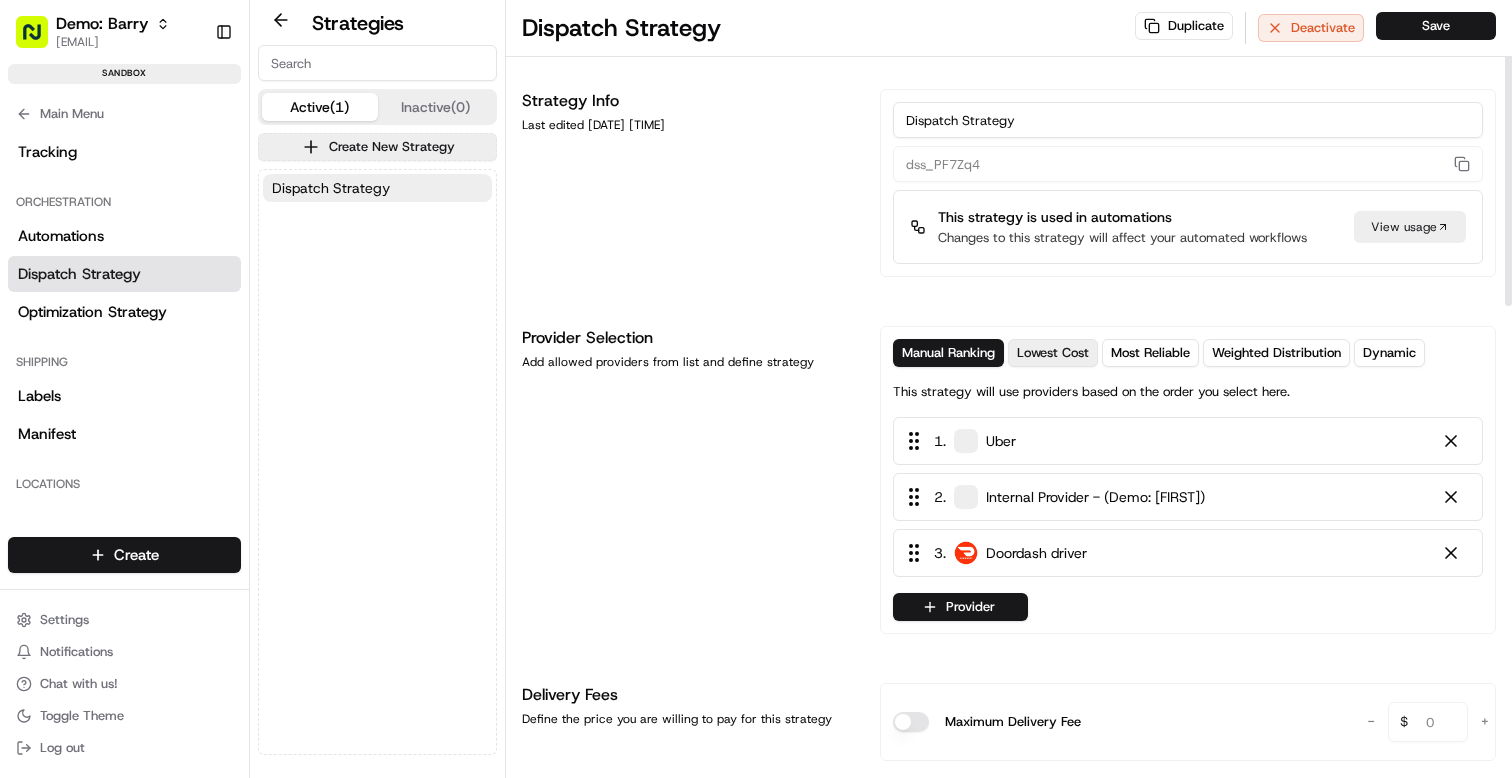 click on "Lowest Cost" at bounding box center (1053, 353) 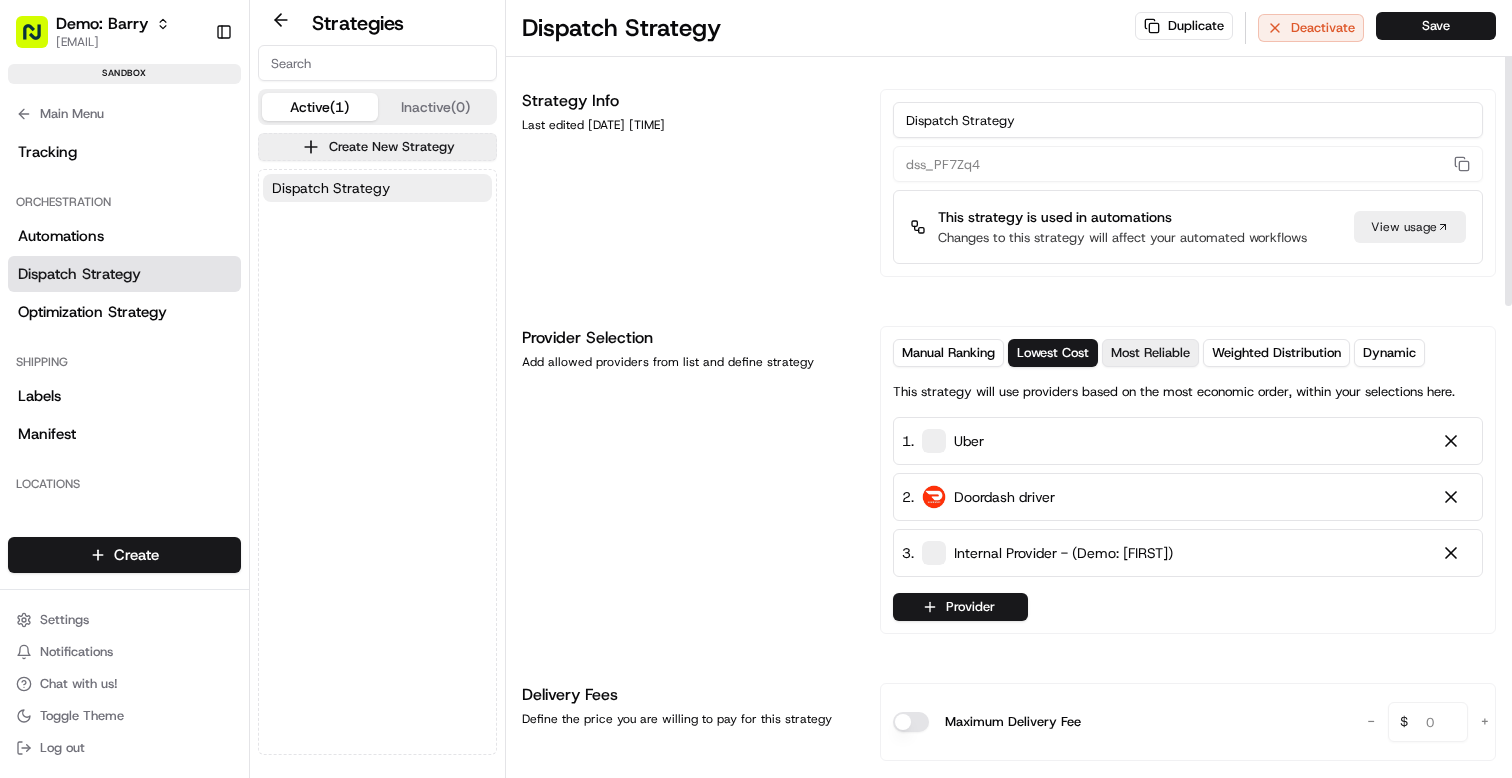 click on "Most Reliable" at bounding box center (1150, 353) 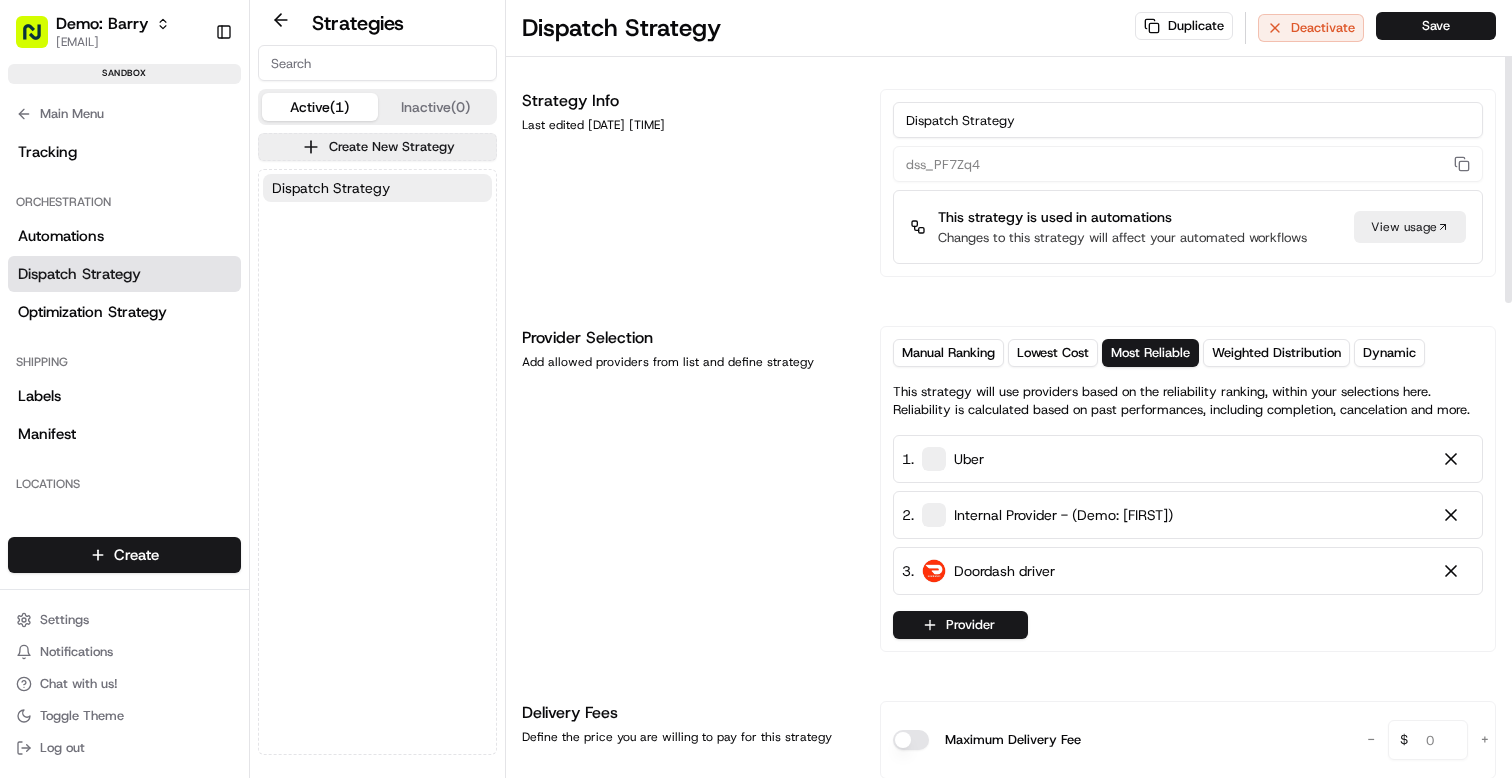 click on "This strategy will use providers based on the reliability ranking, within your selections here. Reliability is calculated based on past performances, including completion, cancelation and more." at bounding box center [1188, 397] 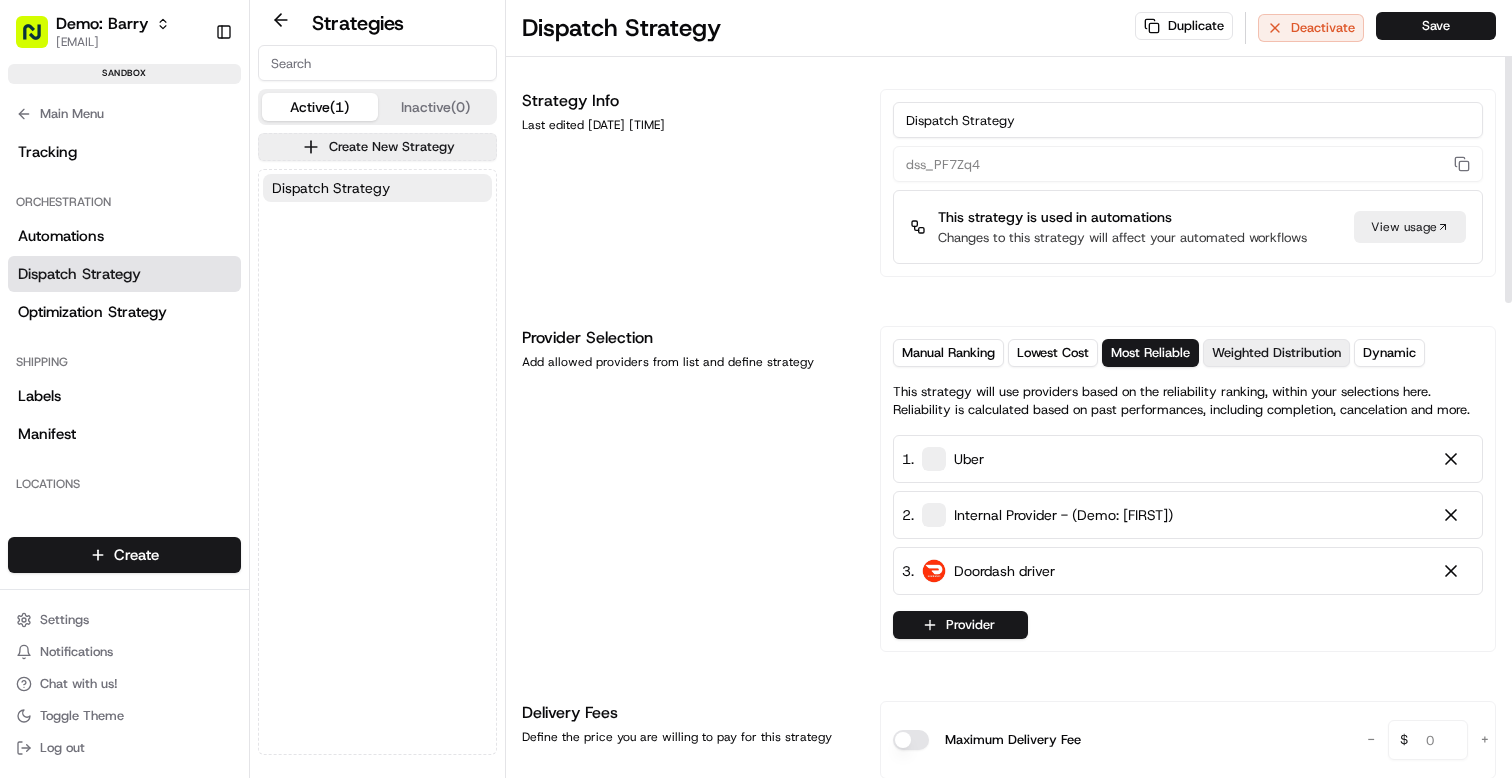 click on "Weighted Distribution" at bounding box center (1276, 353) 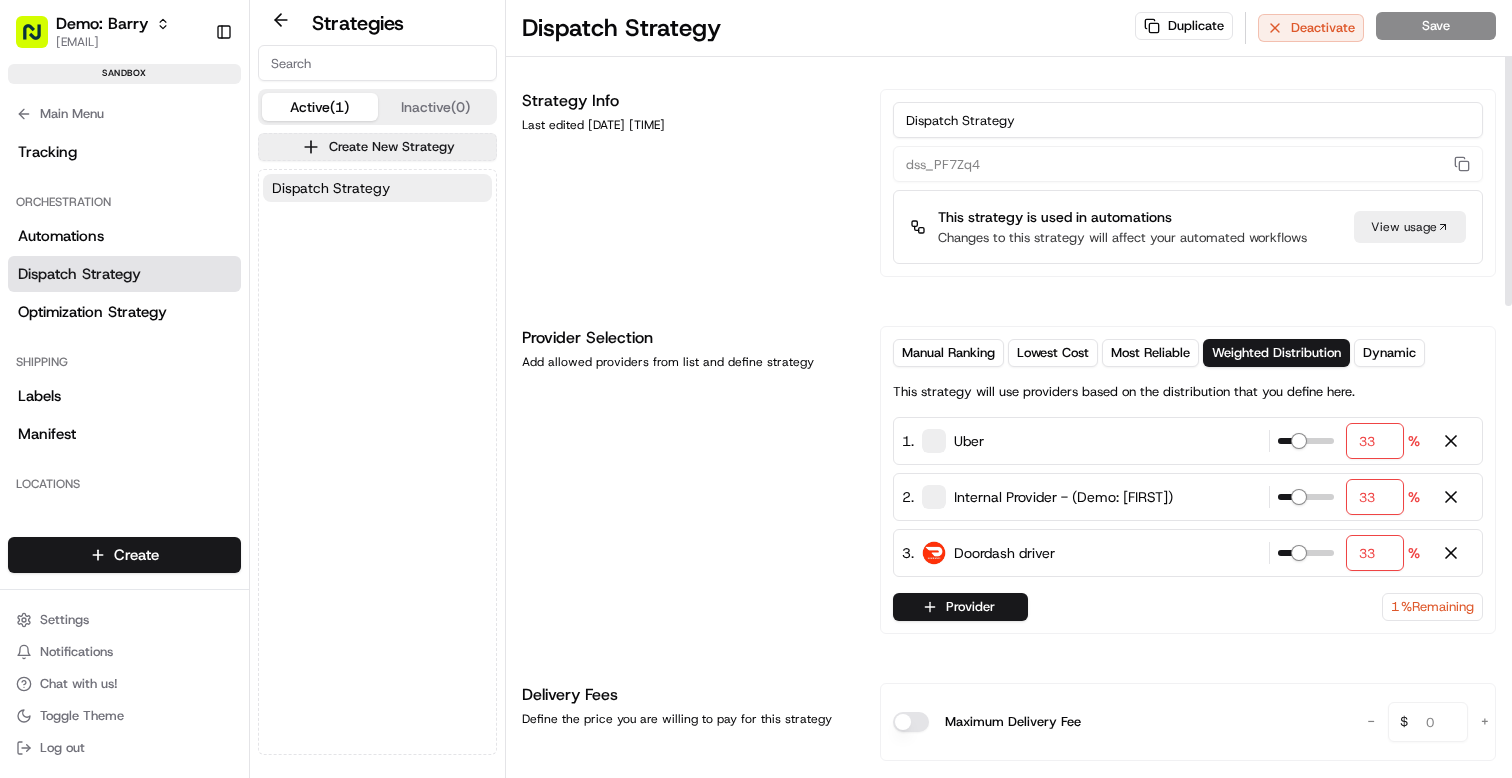 click on "Manual Ranking Lowest Cost Most Reliable Weighted Distribution Dynamic This strategy will use providers based on the distribution that you define here. 1 . Uber 33 % 2 . Internal Provider - (Demo: [FIRST]) 33 % 3 . Doordash driver 33 % Provider 1 % Remaining" at bounding box center (1188, 480) 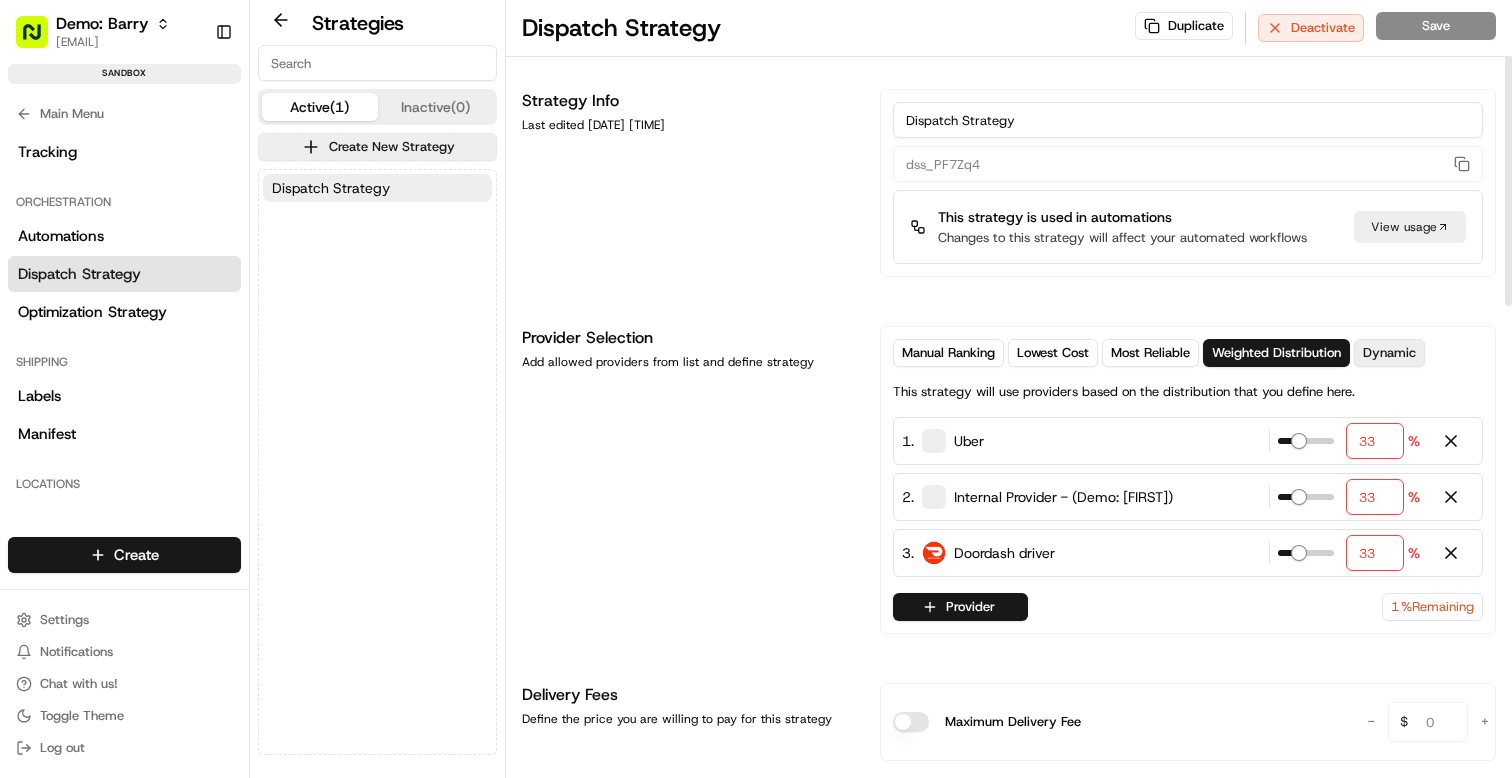 click on "Dynamic" at bounding box center (1389, 353) 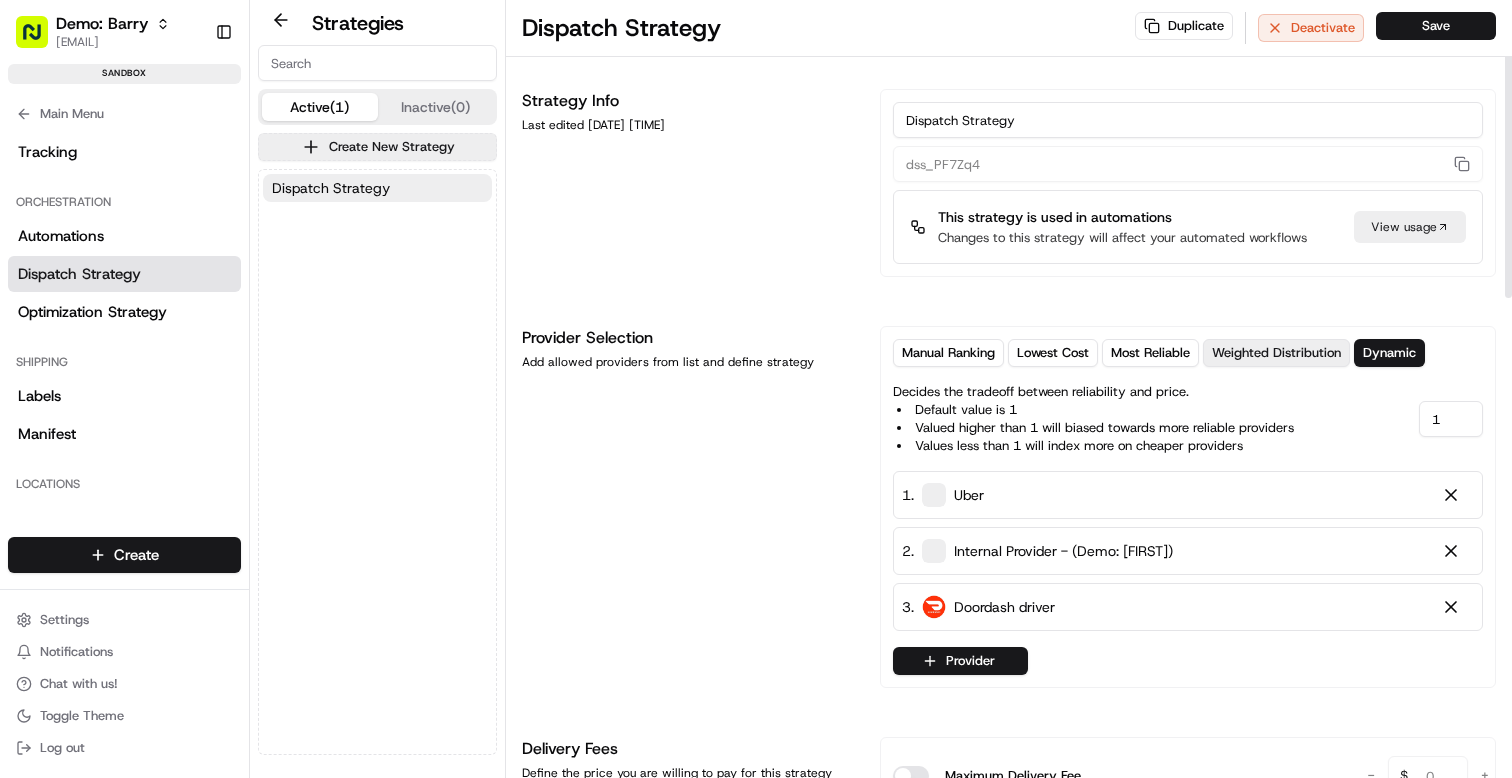 click on "Weighted Distribution" at bounding box center (1276, 353) 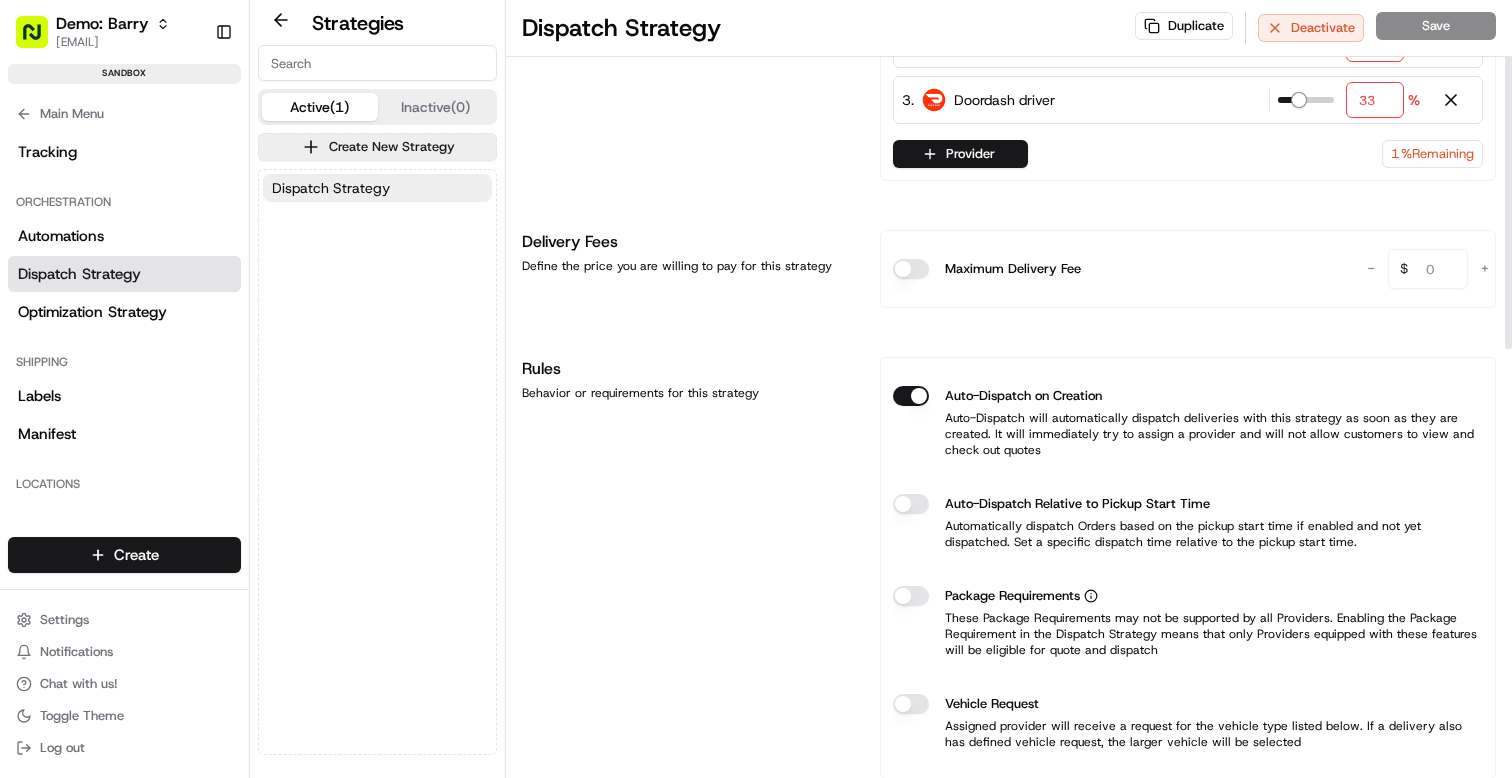 scroll, scrollTop: 0, scrollLeft: 0, axis: both 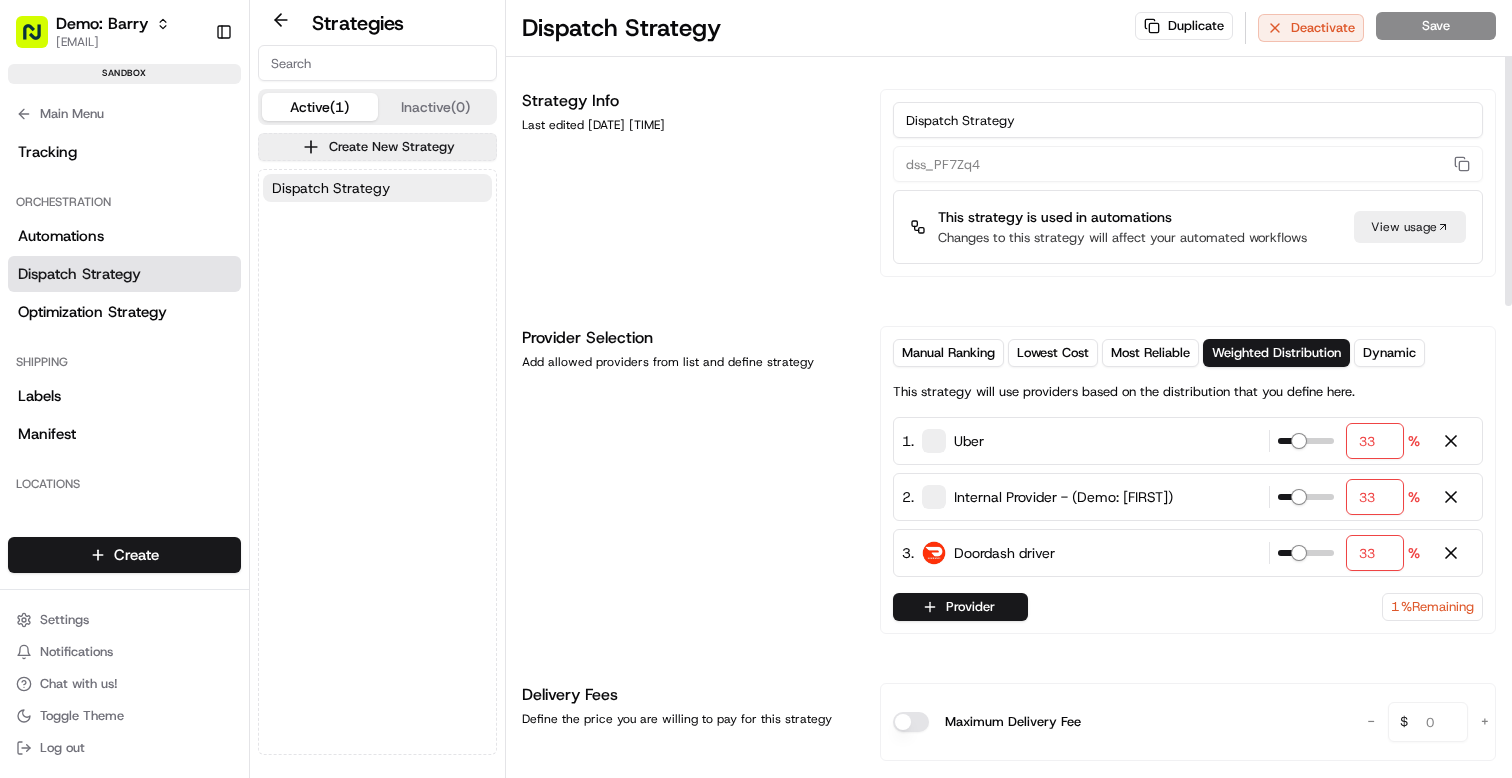 click on "Inactive  (0)" at bounding box center [436, 107] 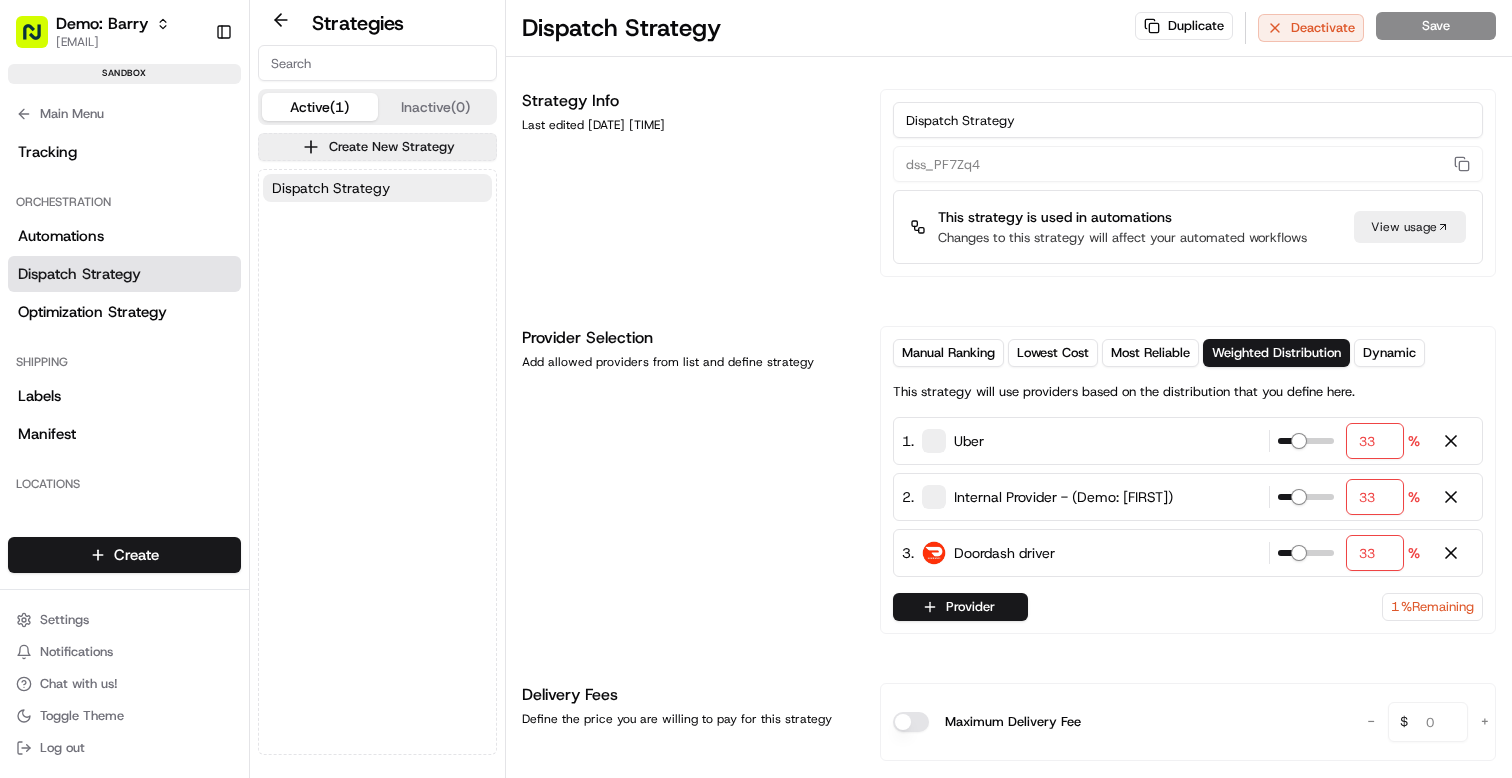 click on "Active  (1)" at bounding box center (320, 107) 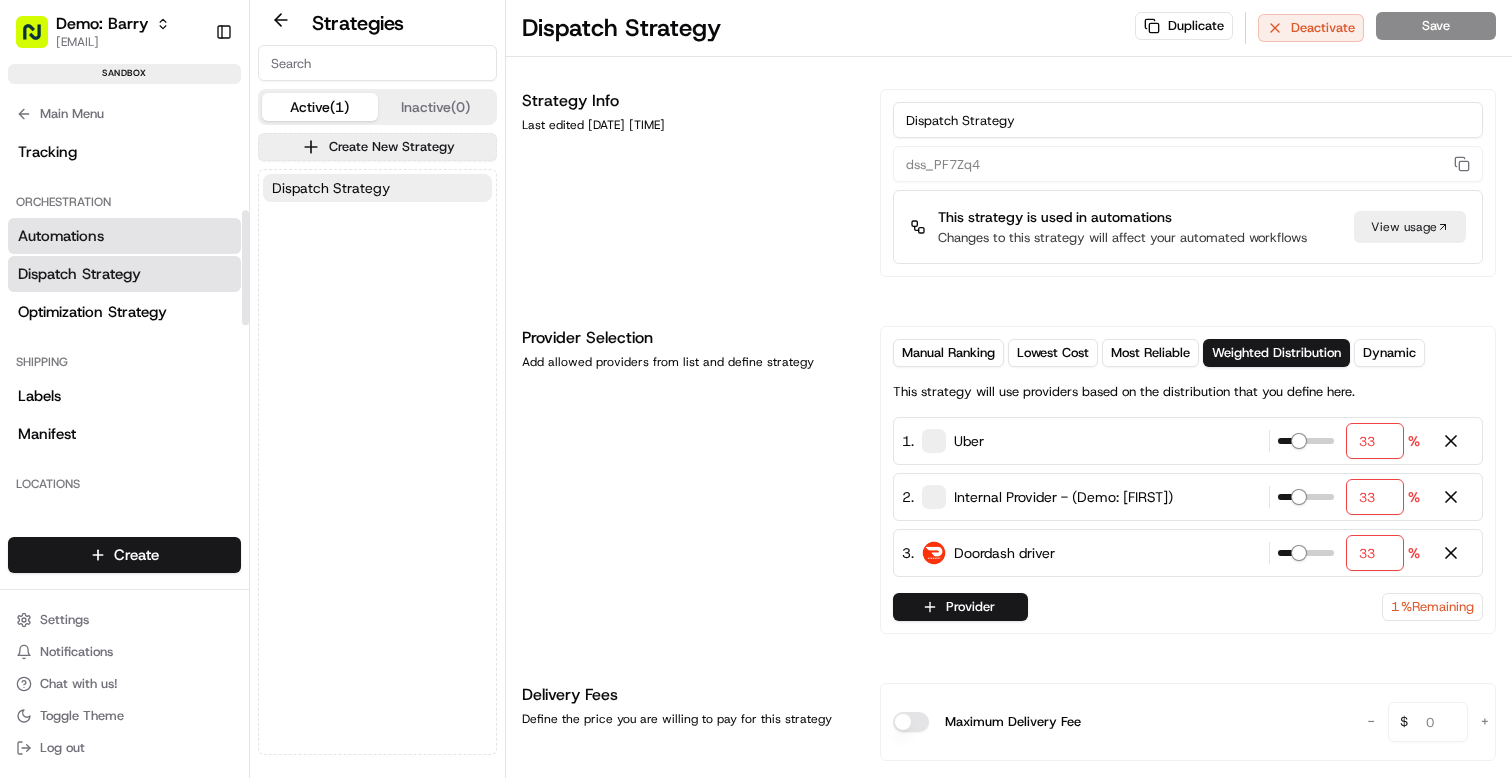 click on "Automations" at bounding box center [61, 236] 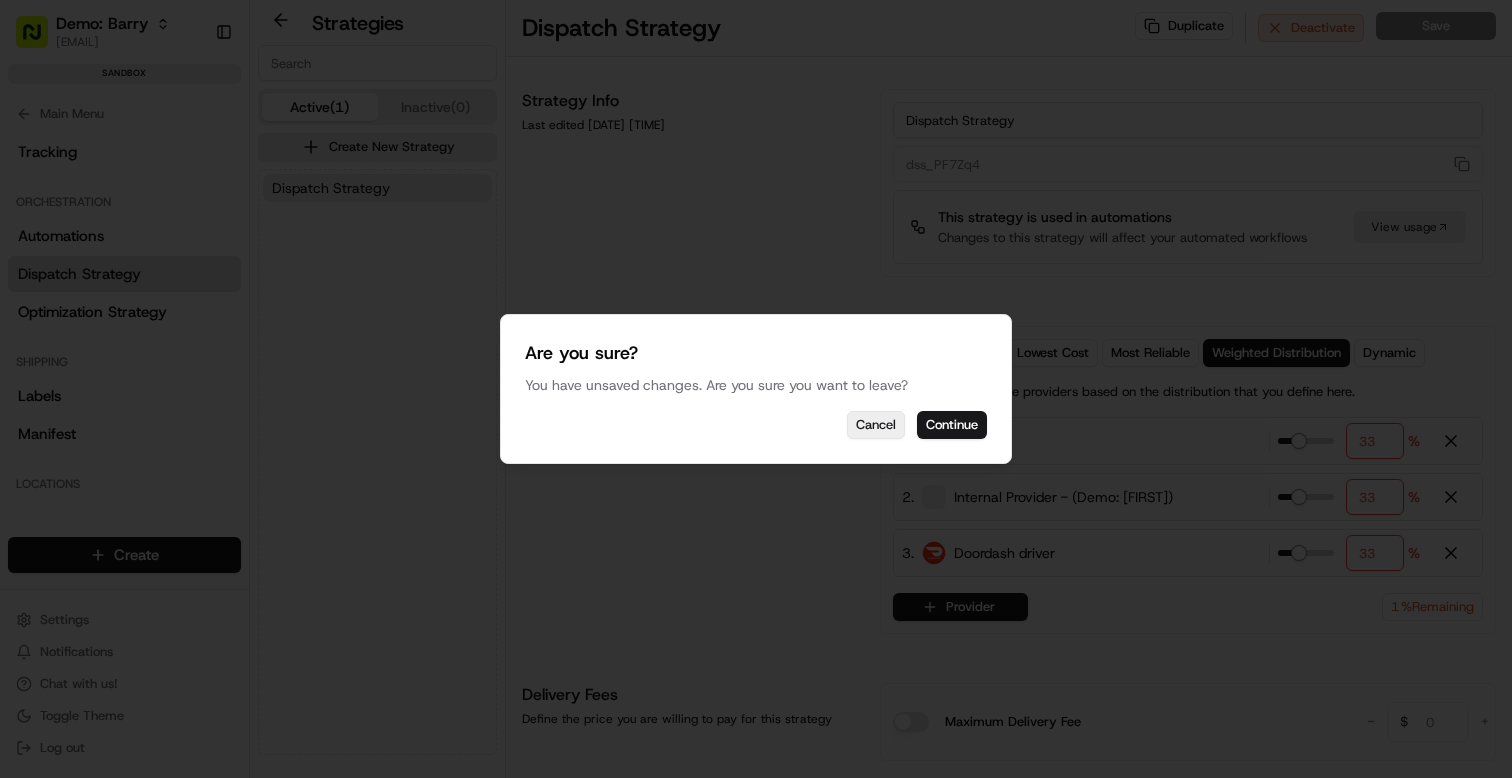 click on "Cancel" at bounding box center [876, 425] 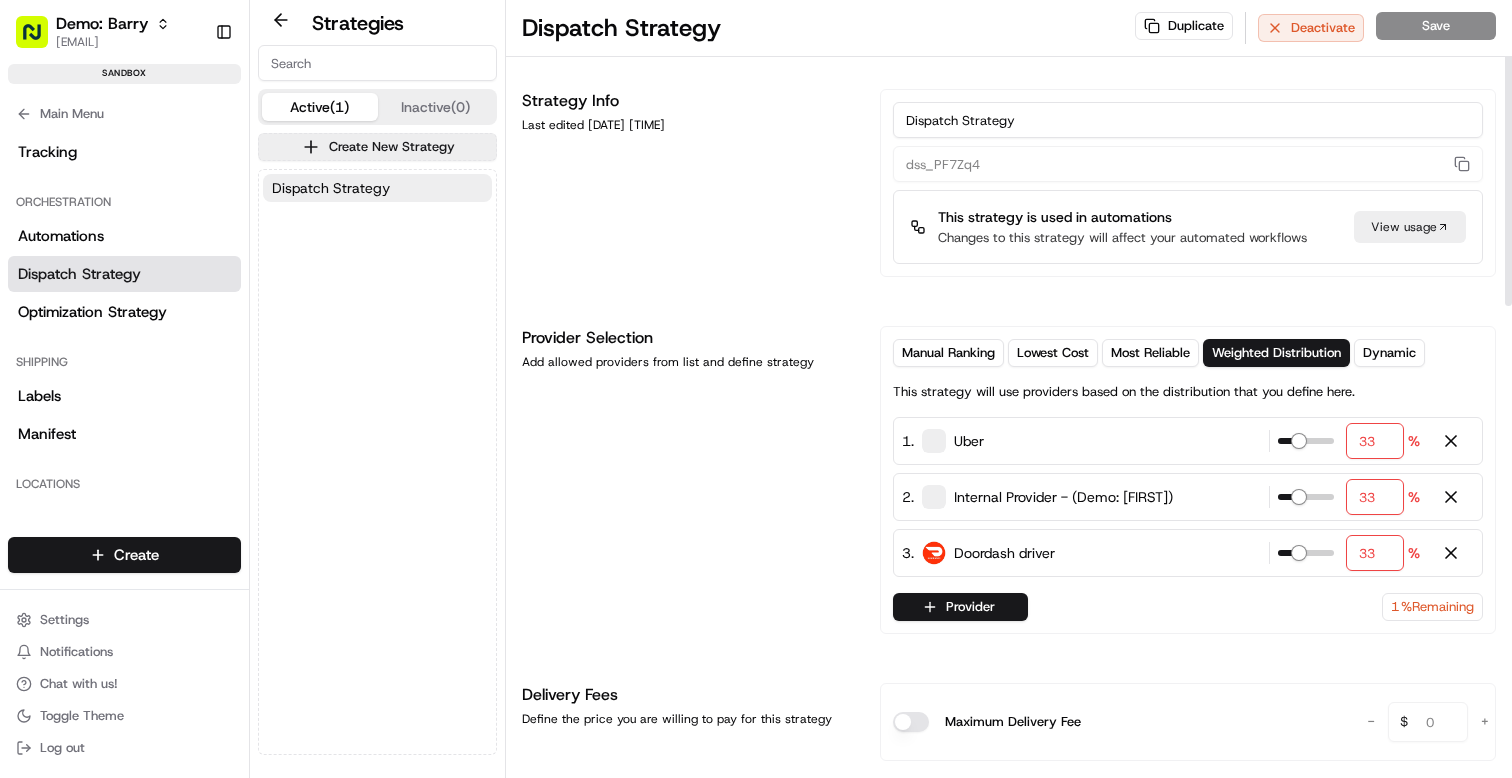 click on "Duplicate Deactivate Save" at bounding box center [1315, 28] 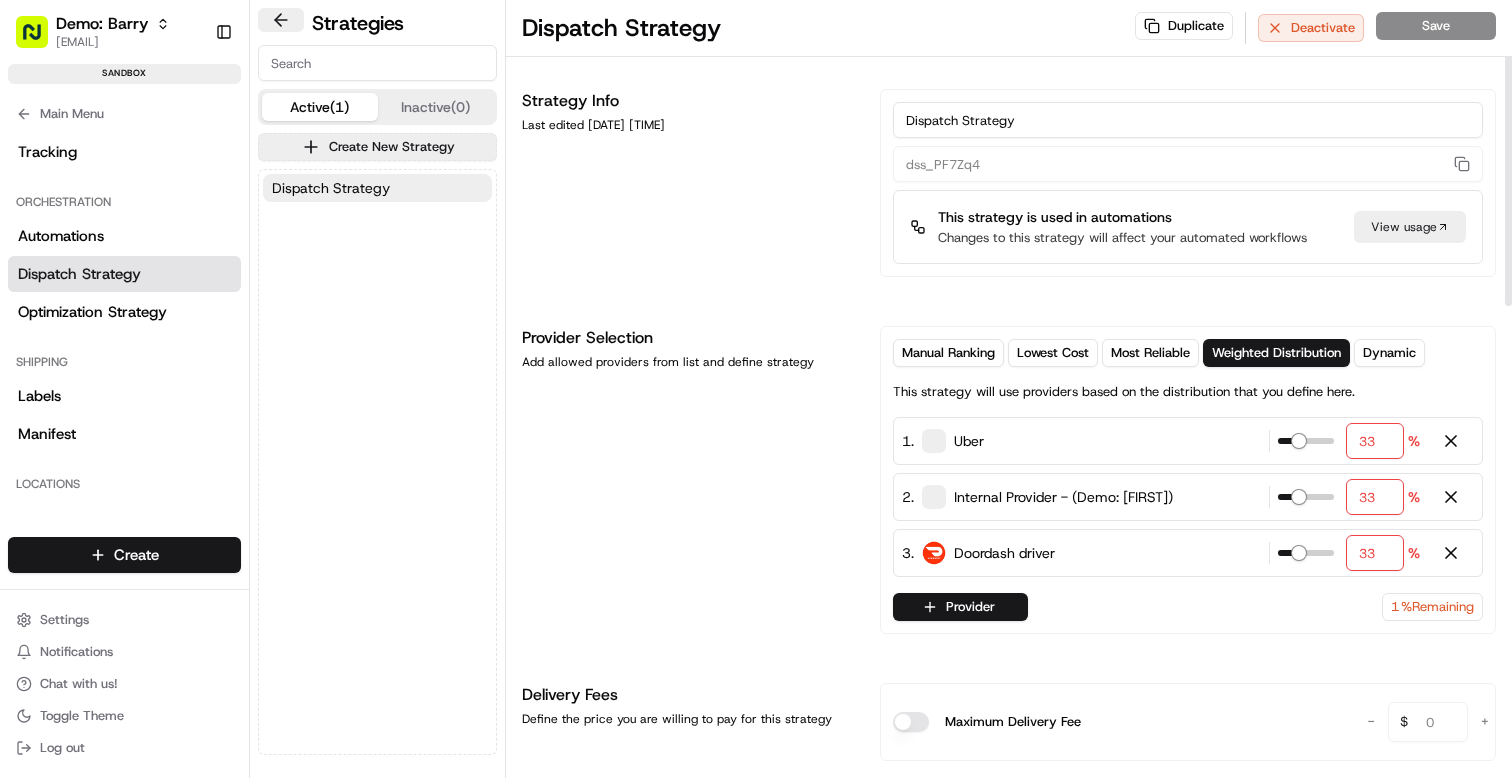 click at bounding box center (281, 20) 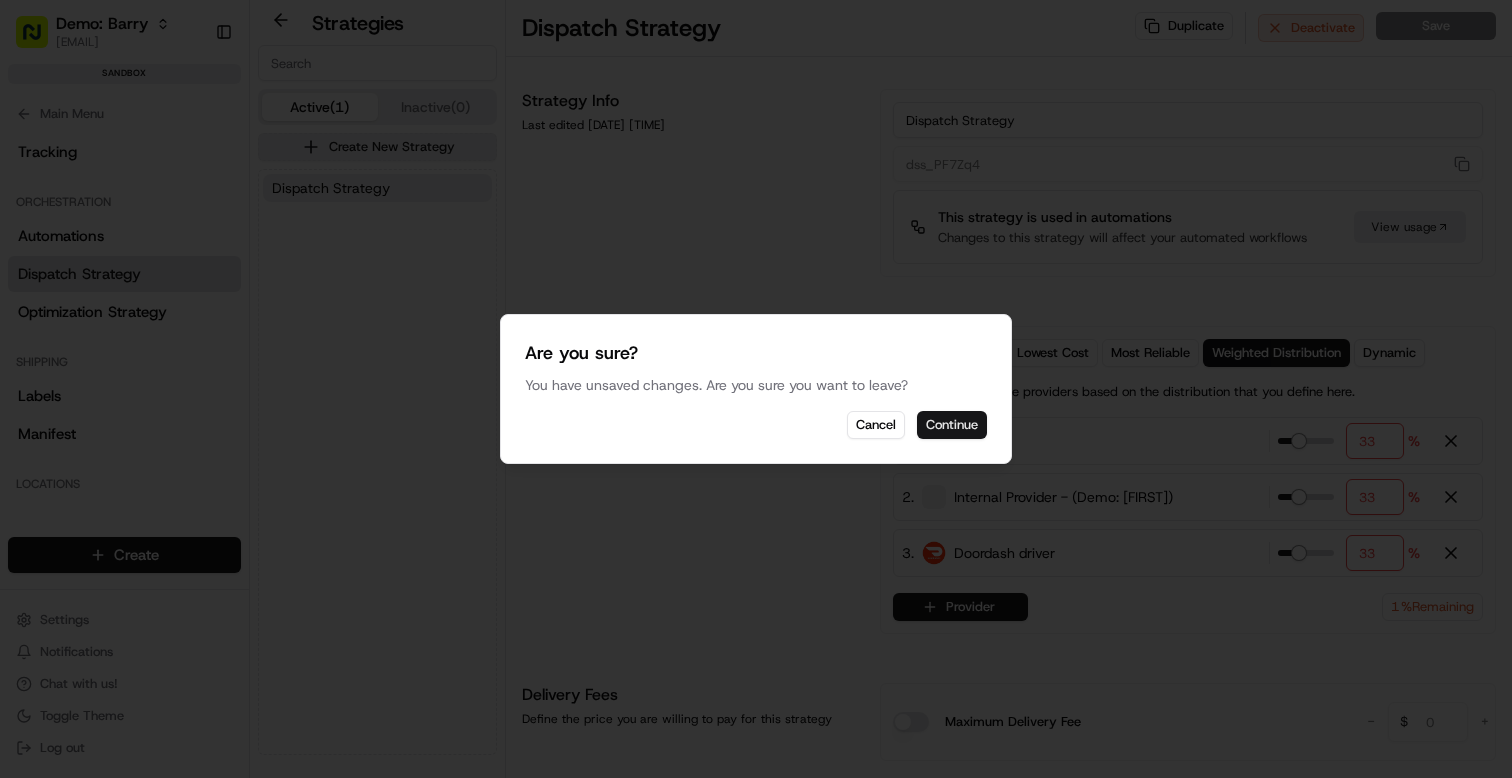 click on "Continue" at bounding box center (952, 425) 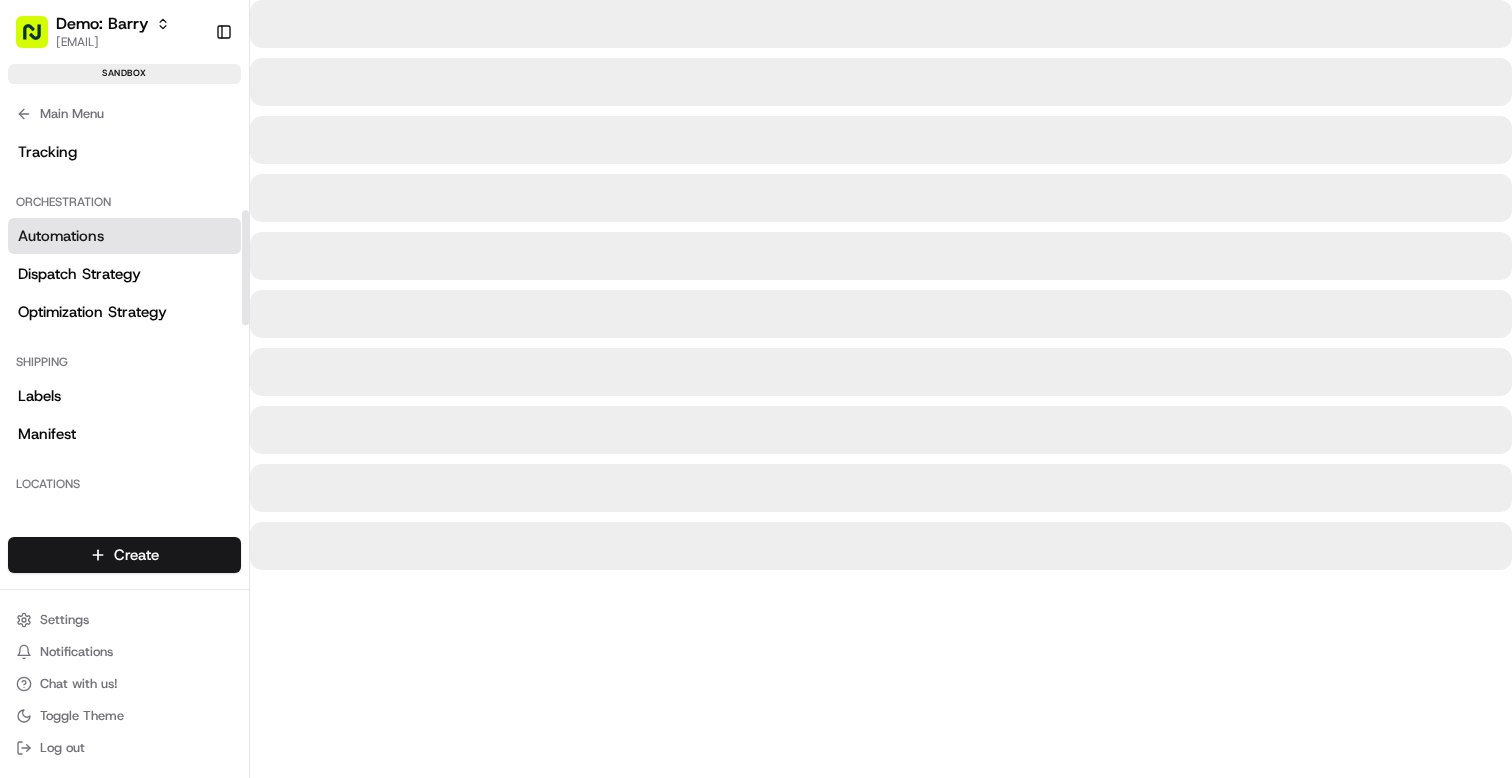 click on "Automations" at bounding box center [124, 236] 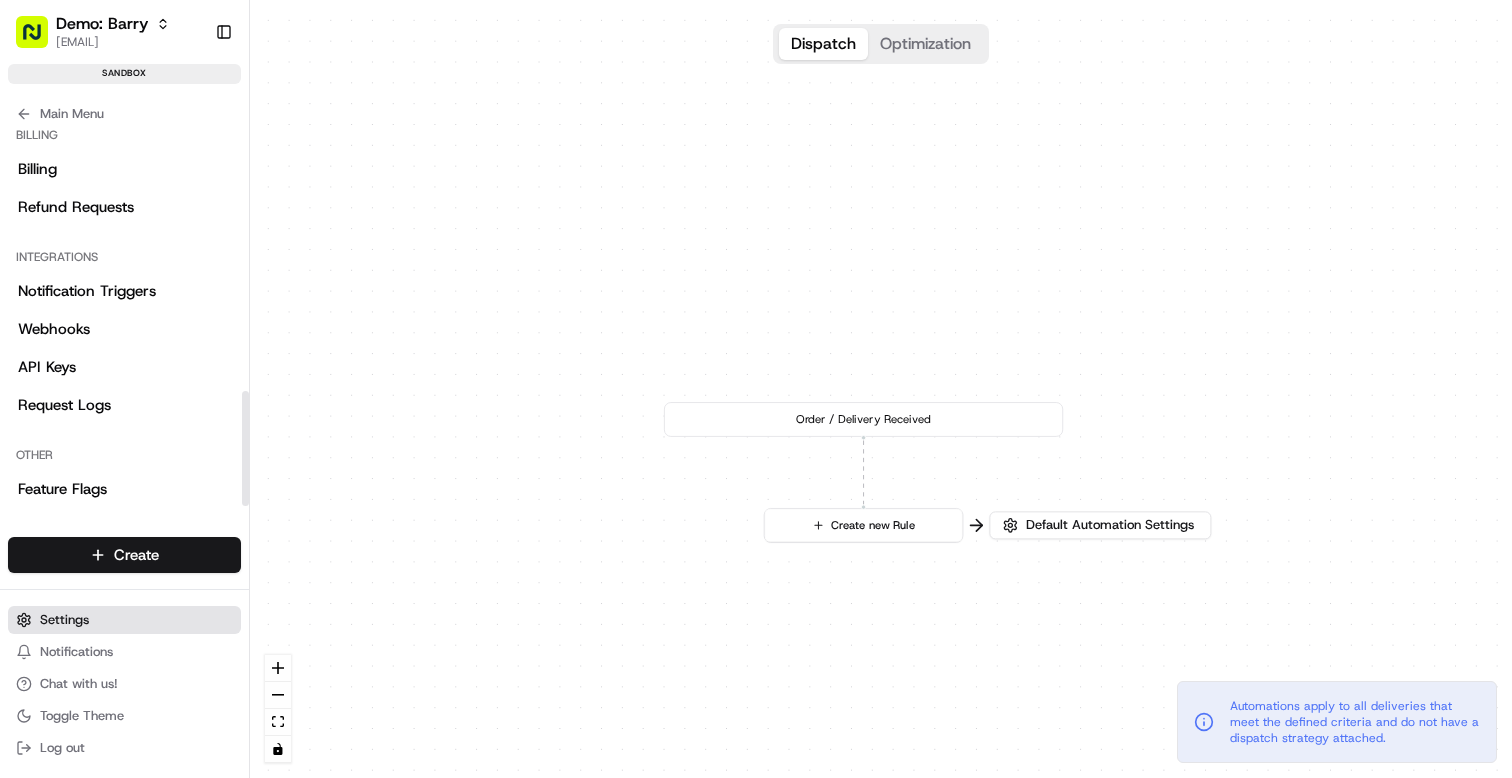 scroll, scrollTop: 864, scrollLeft: 0, axis: vertical 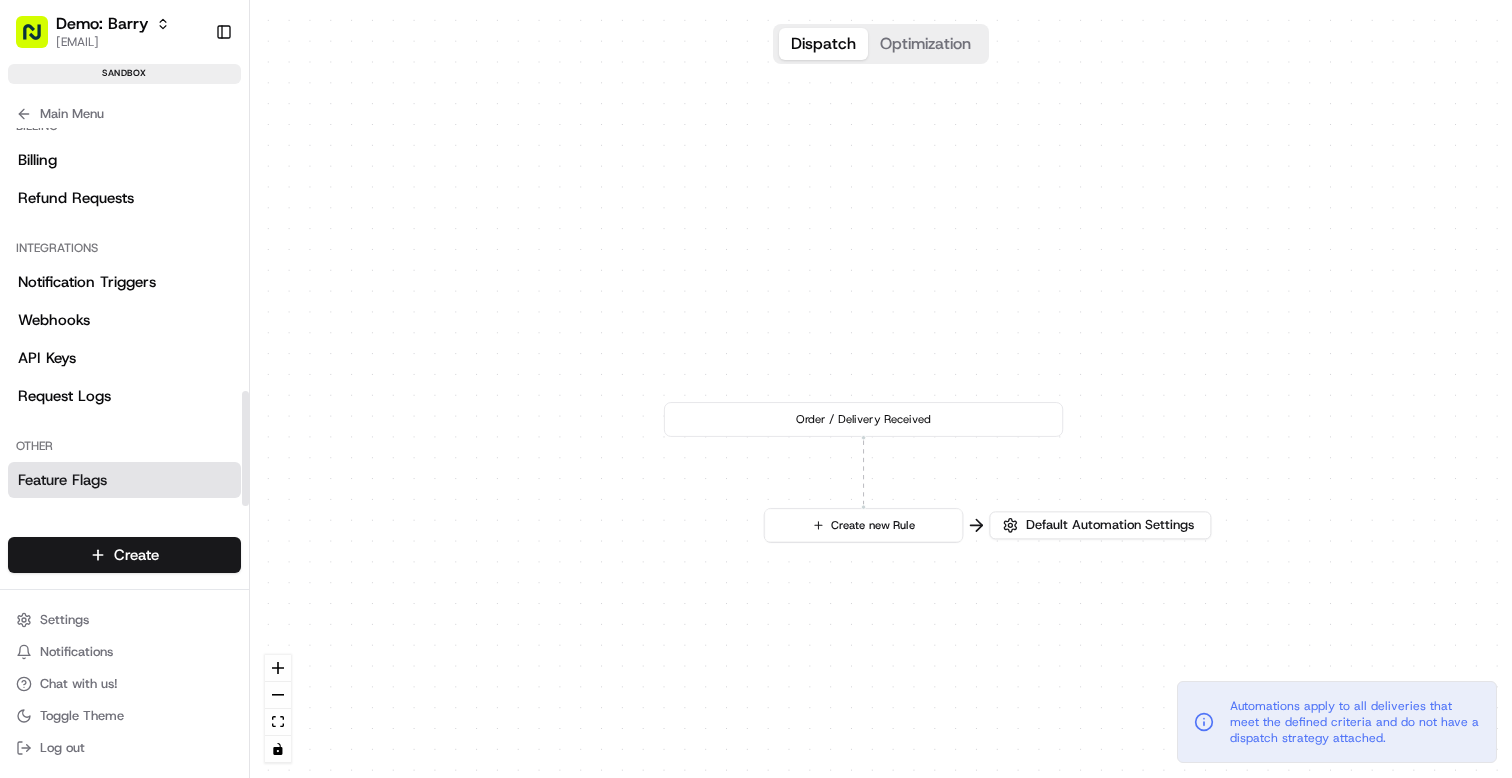 click on "Feature Flags" at bounding box center [62, 480] 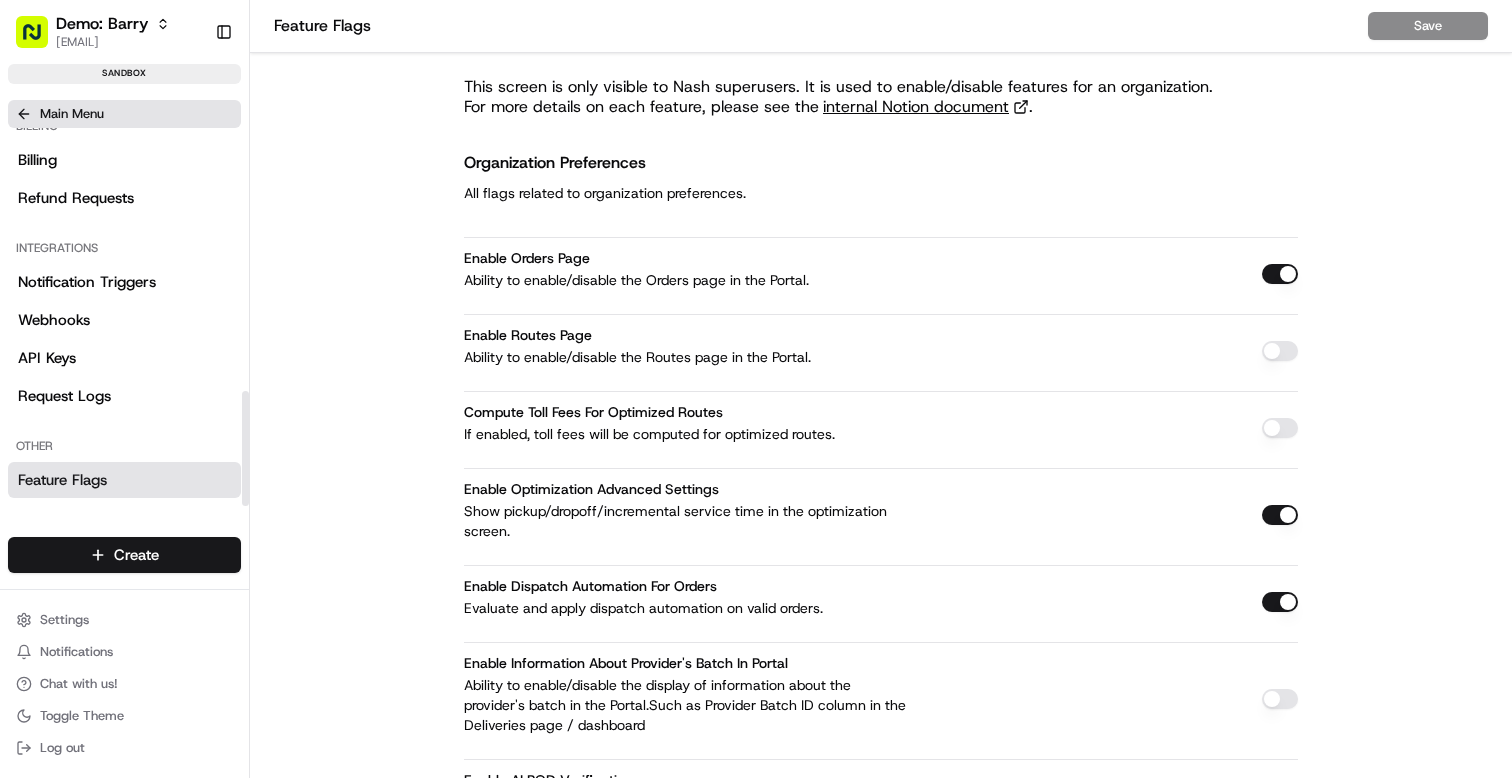 click 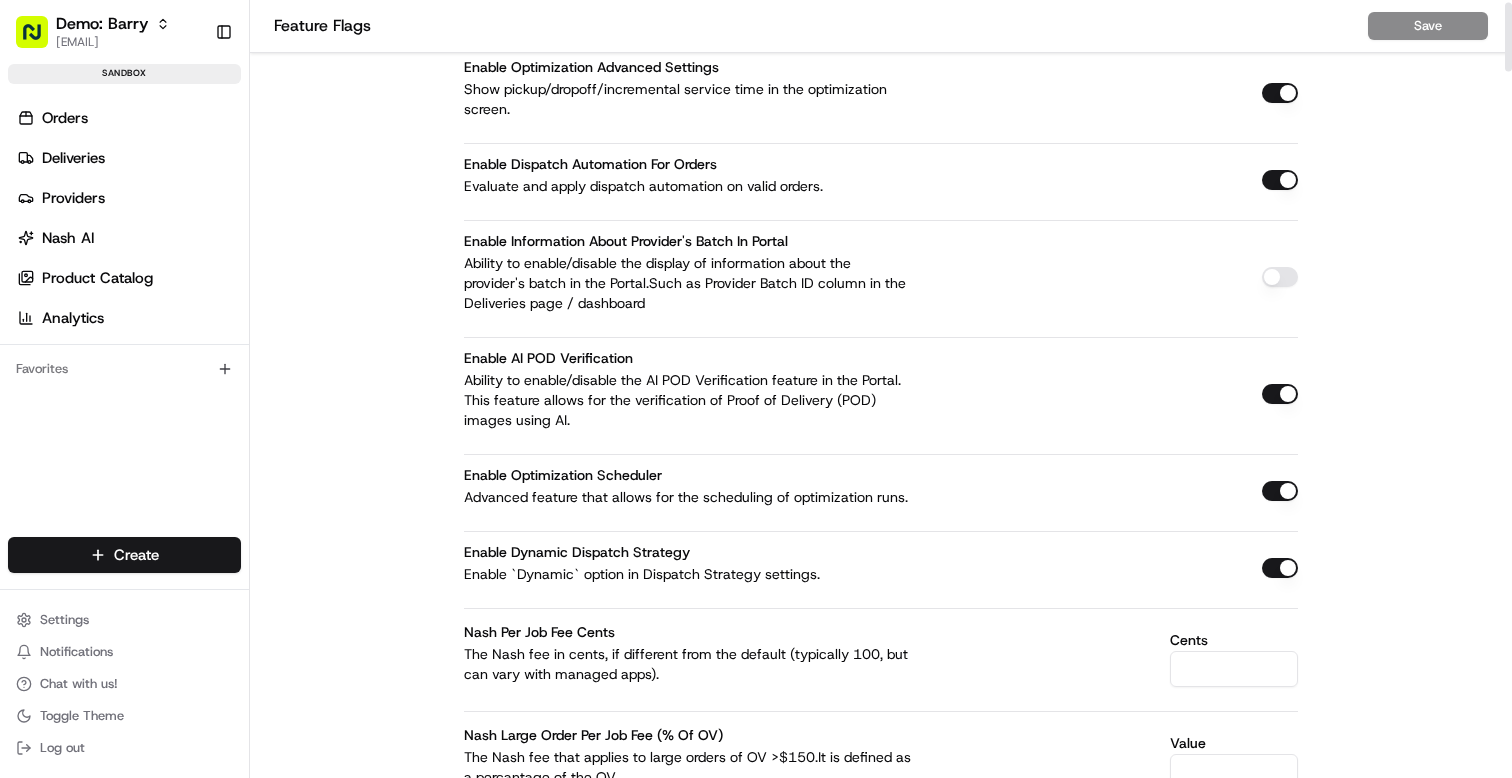 scroll, scrollTop: 0, scrollLeft: 0, axis: both 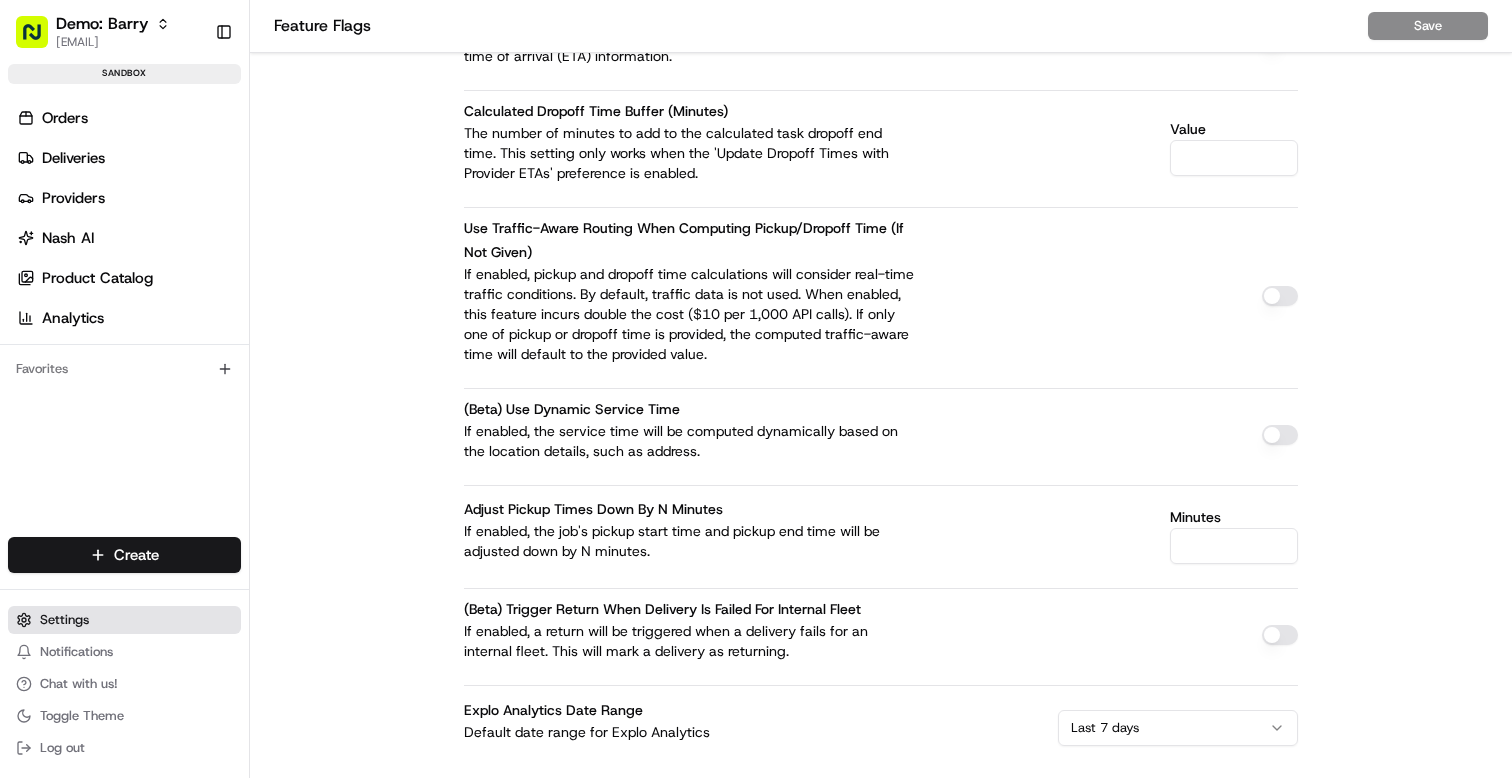 click on "Settings" at bounding box center (124, 620) 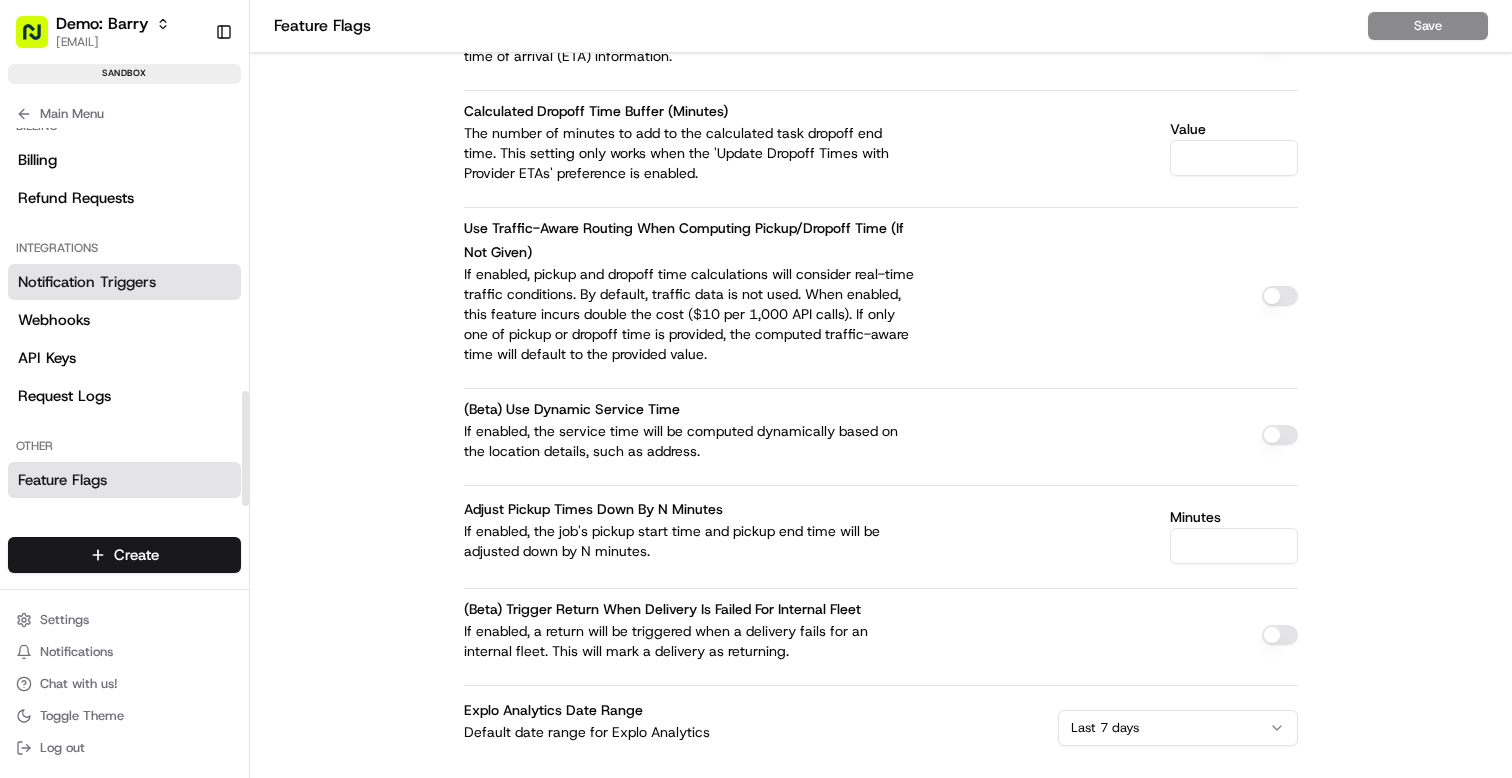click on "Notification Triggers" at bounding box center [124, 282] 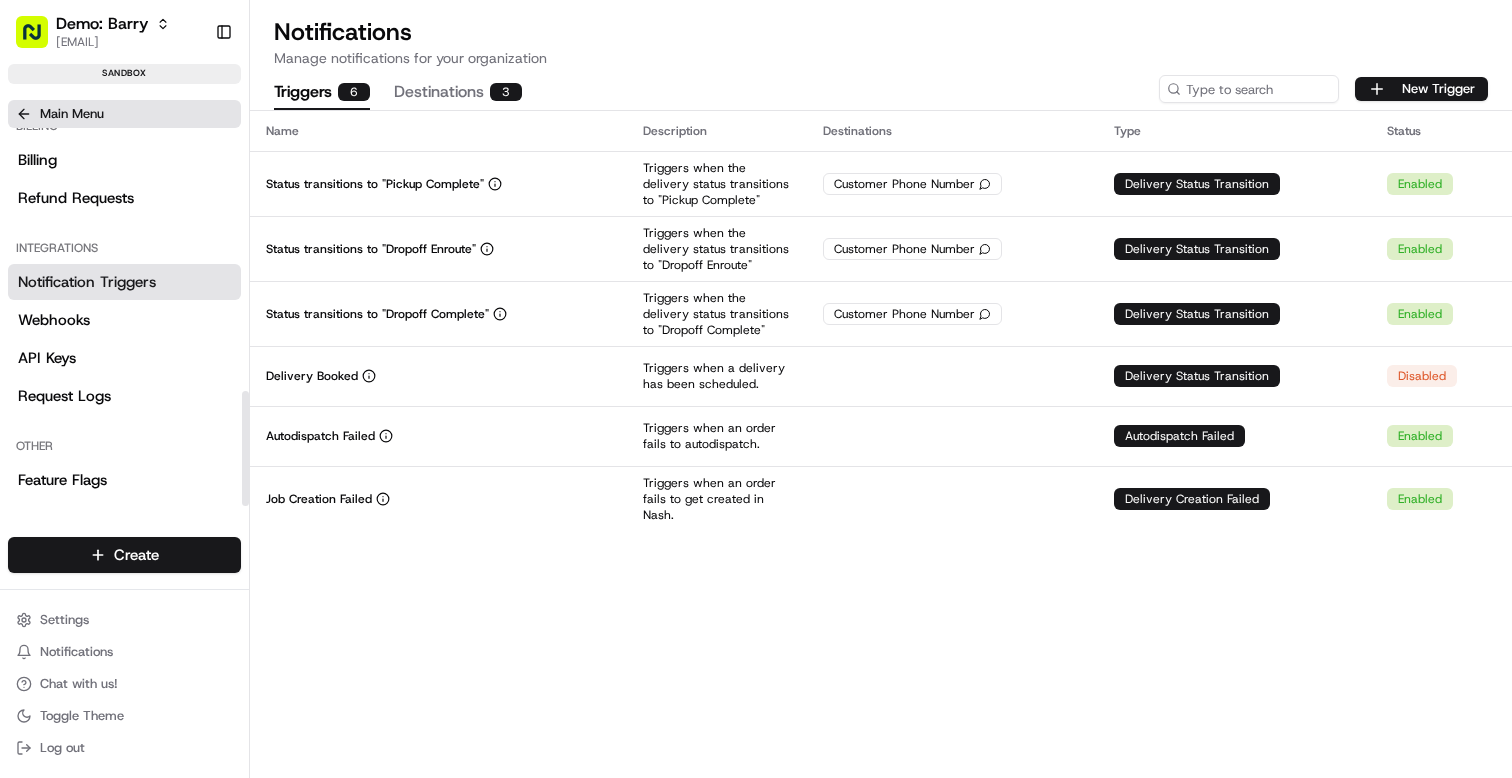 click on "Main Menu" at bounding box center (72, 114) 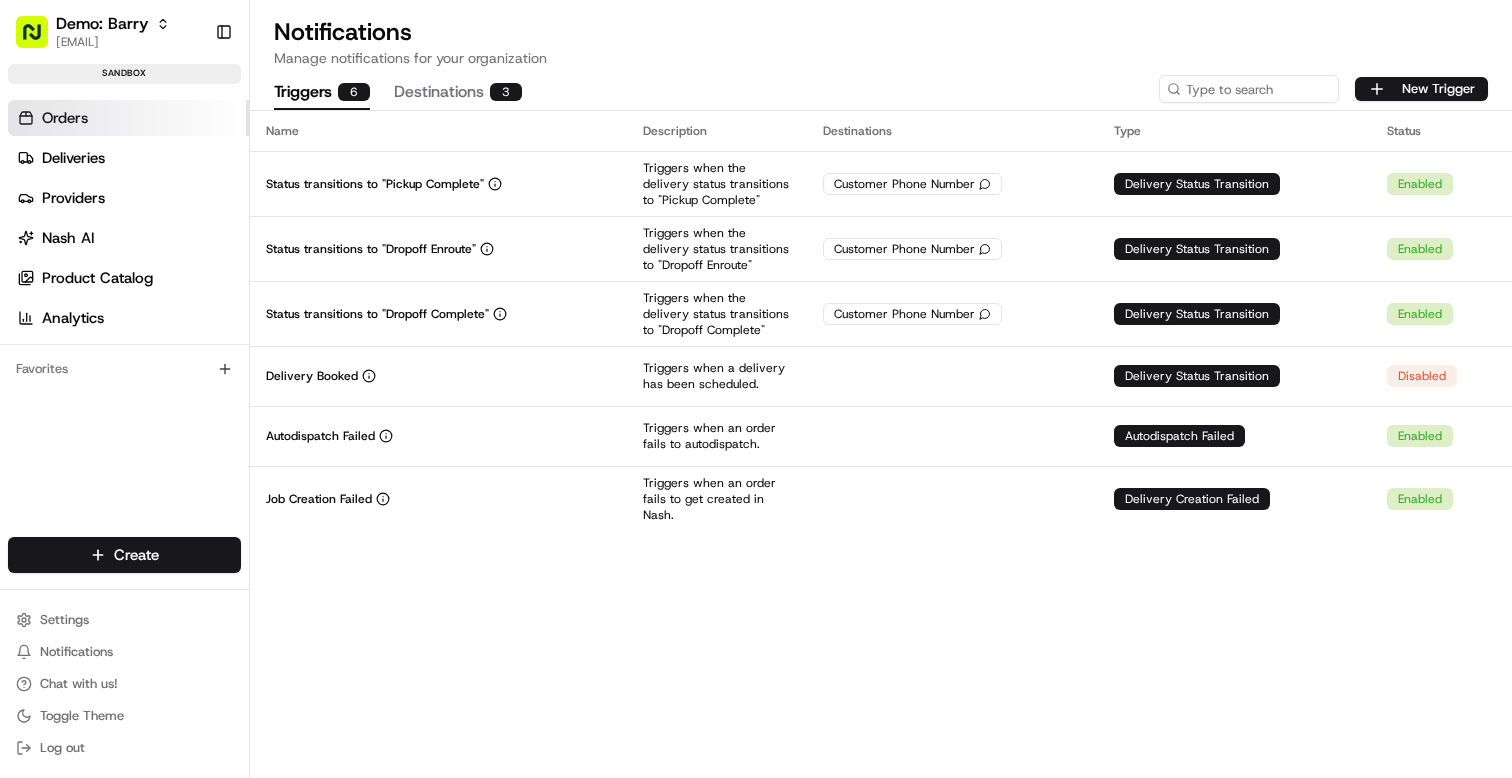 click on "Orders" at bounding box center (65, 118) 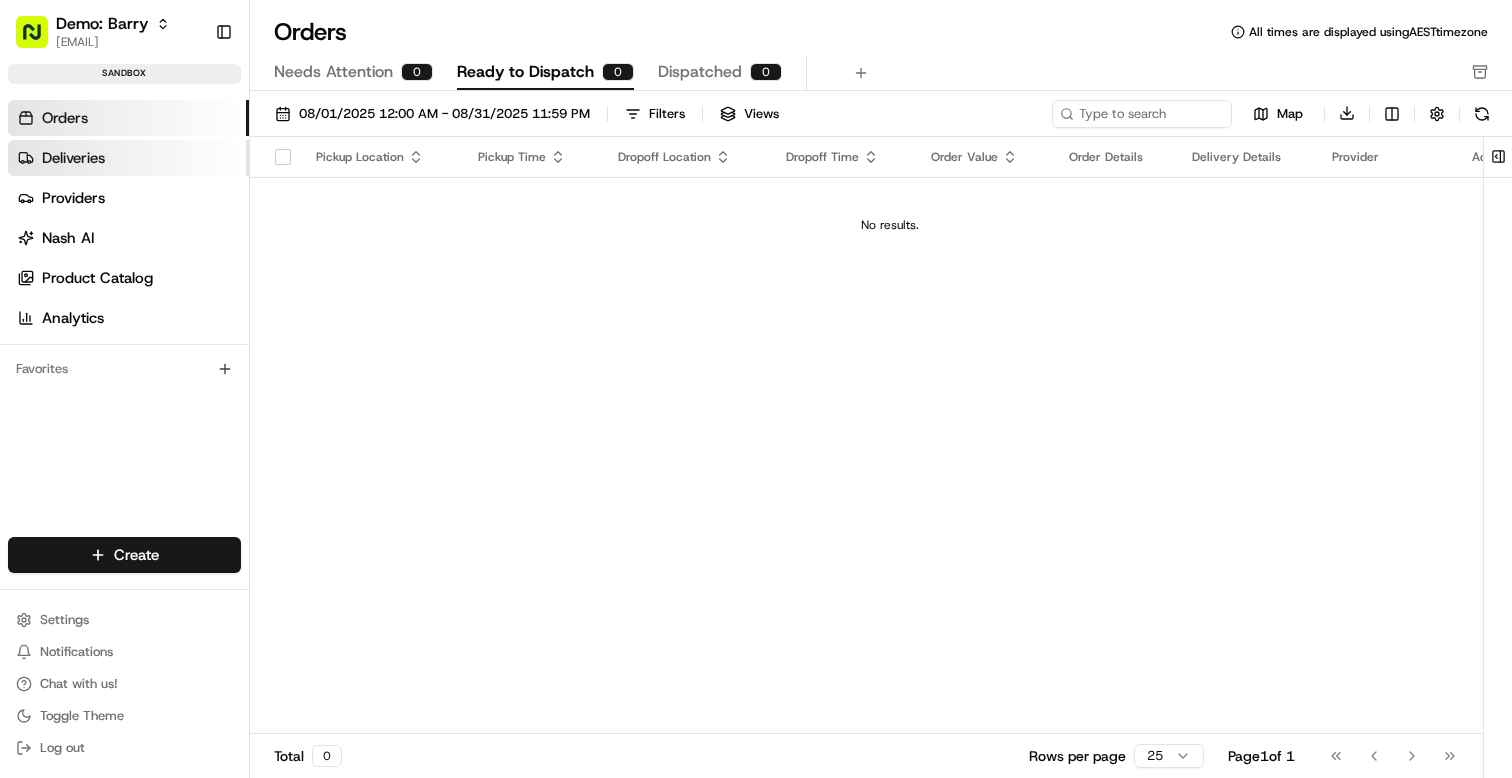 click on "Deliveries" at bounding box center (73, 158) 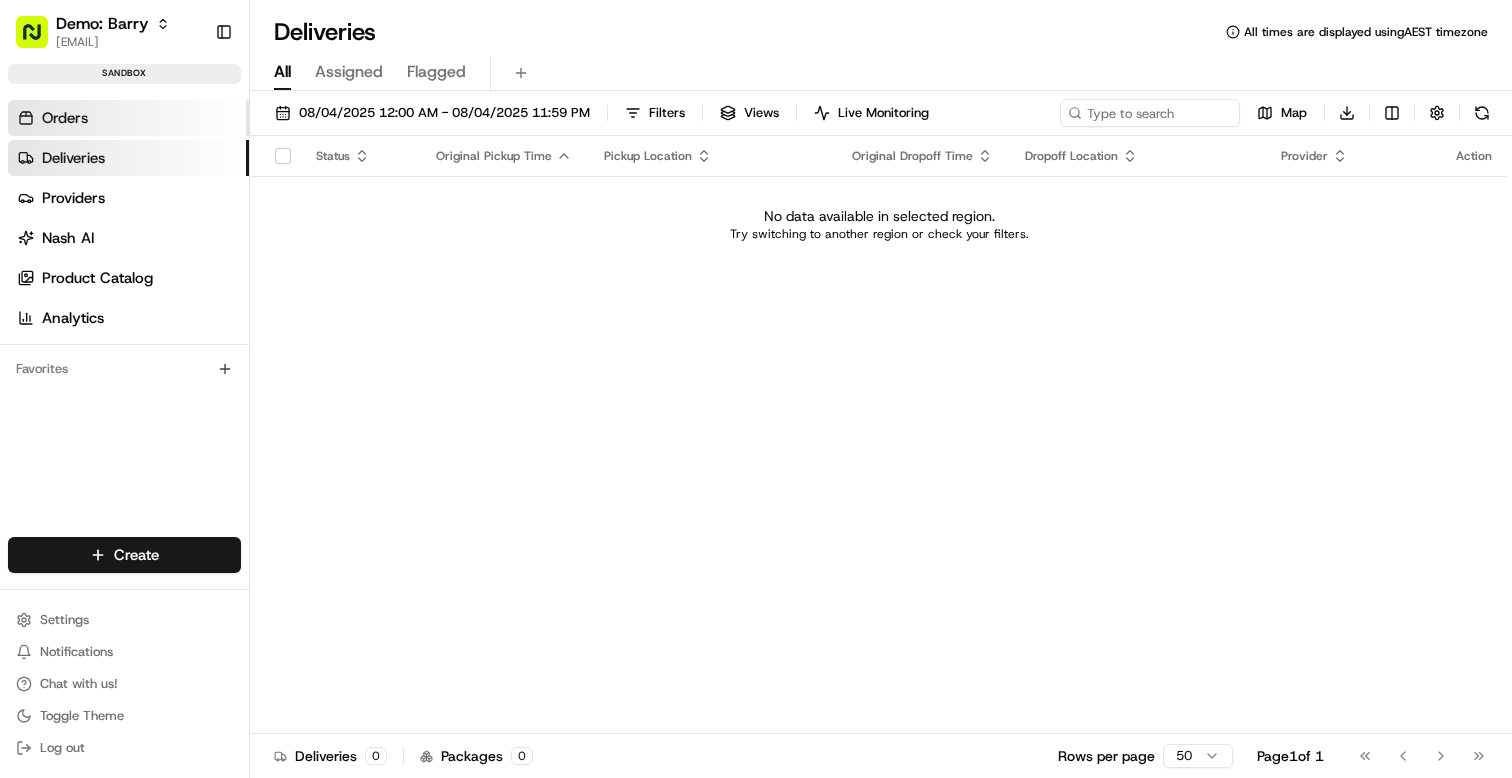 click on "Orders" at bounding box center (65, 118) 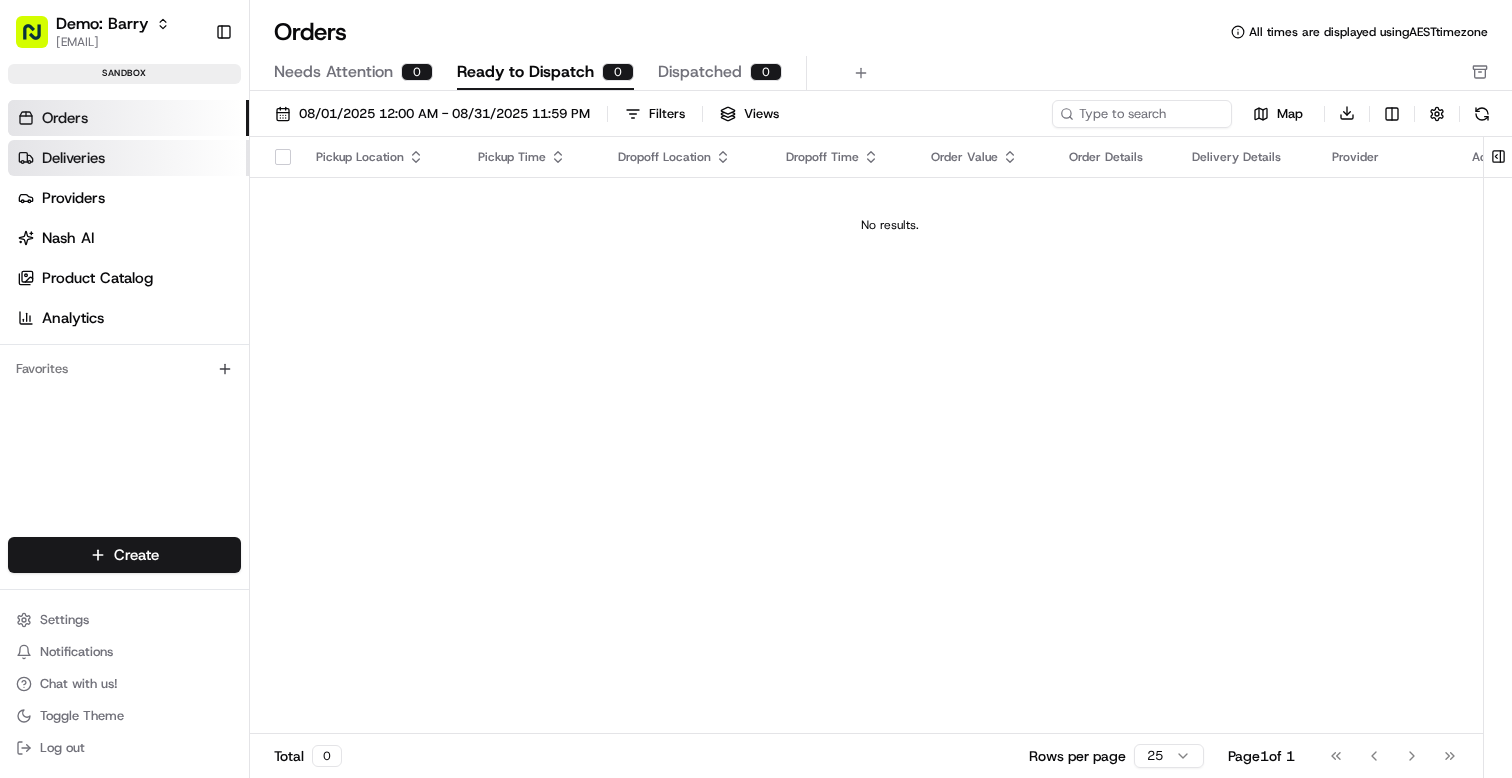 click on "Deliveries" at bounding box center [73, 158] 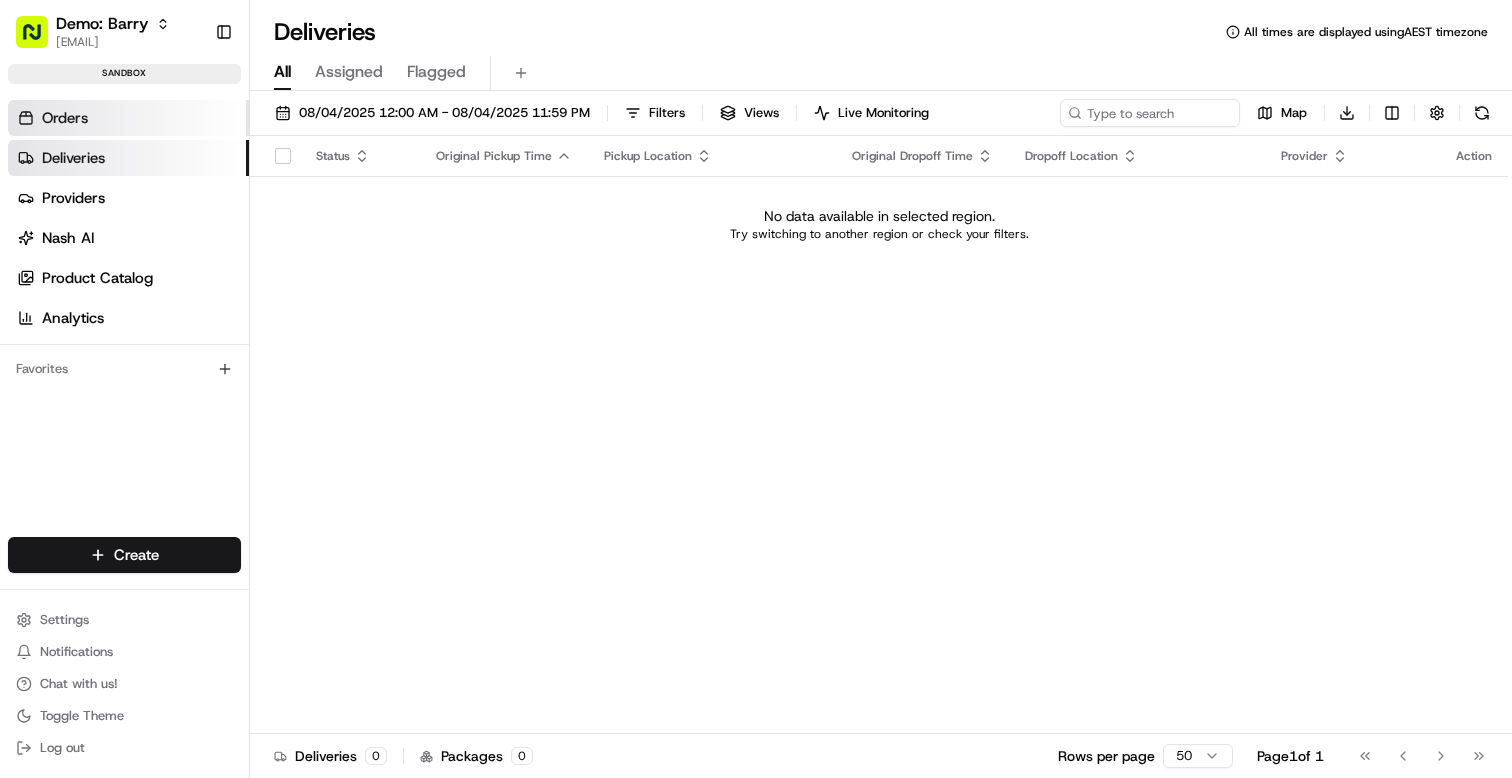 click on "Orders" at bounding box center (65, 118) 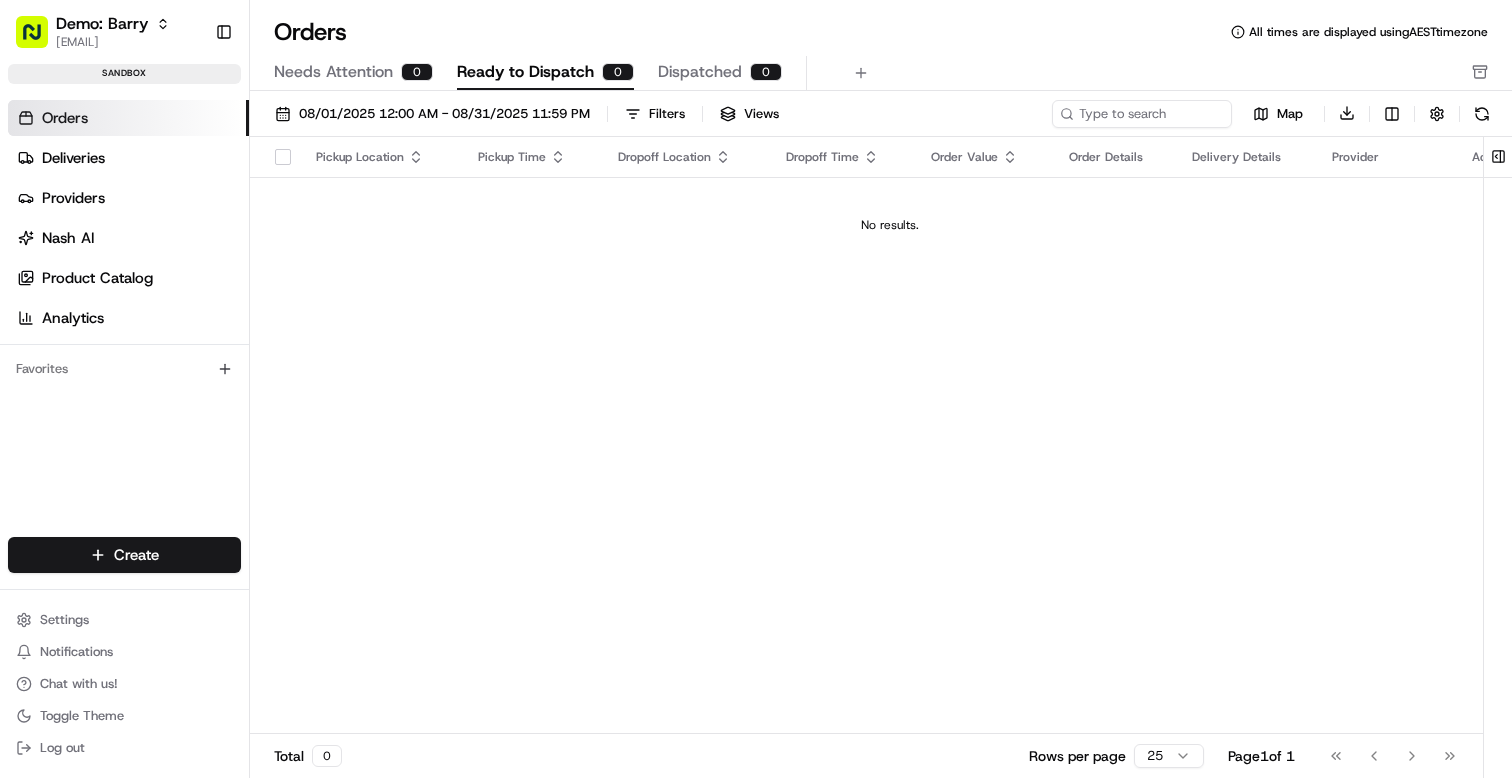 click on "Orders Deliveries Providers Nash AI Product Catalog Analytics" at bounding box center (128, 218) 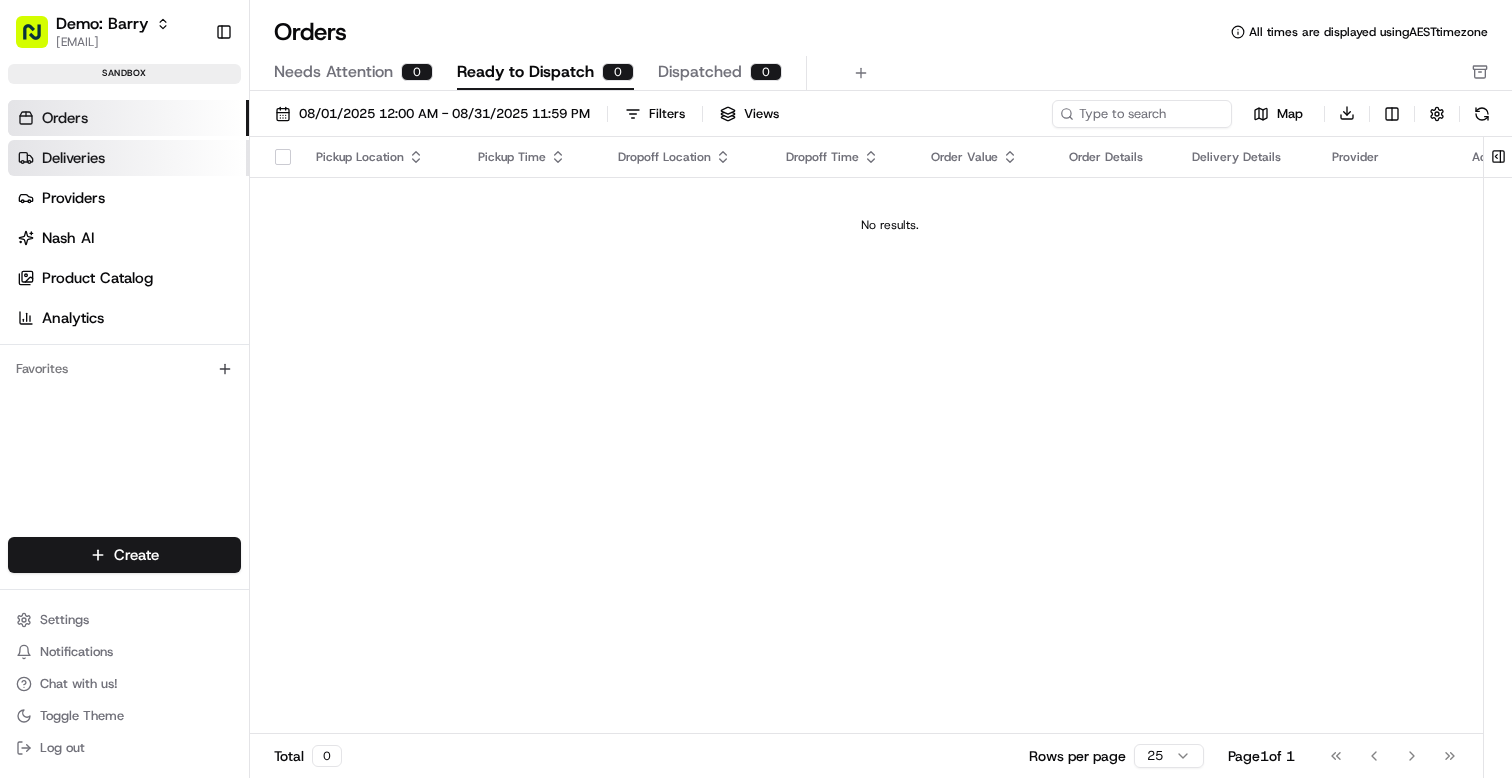 click on "Deliveries" at bounding box center (128, 158) 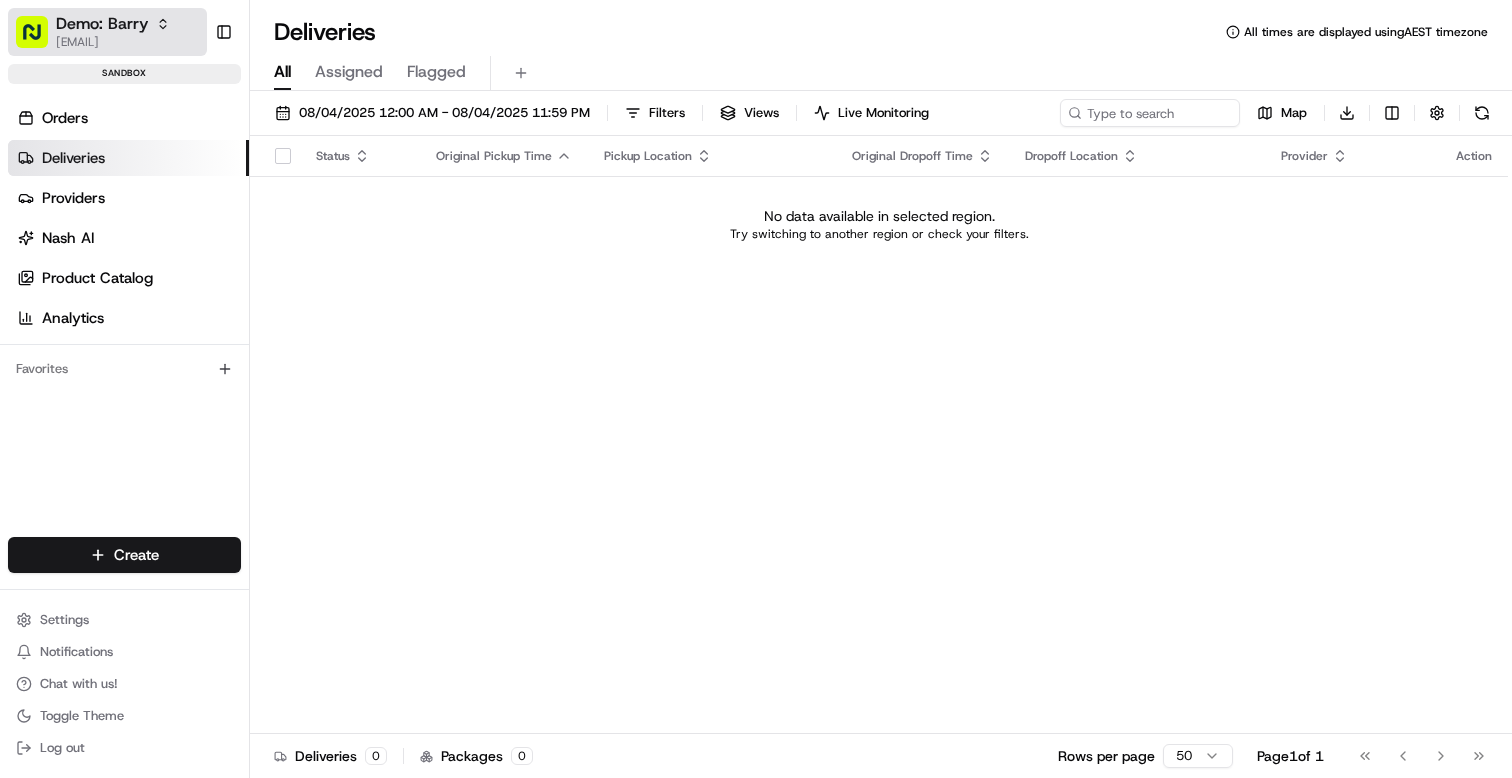 click on "Demo: [FIRST] [EMAIL]" at bounding box center (107, 32) 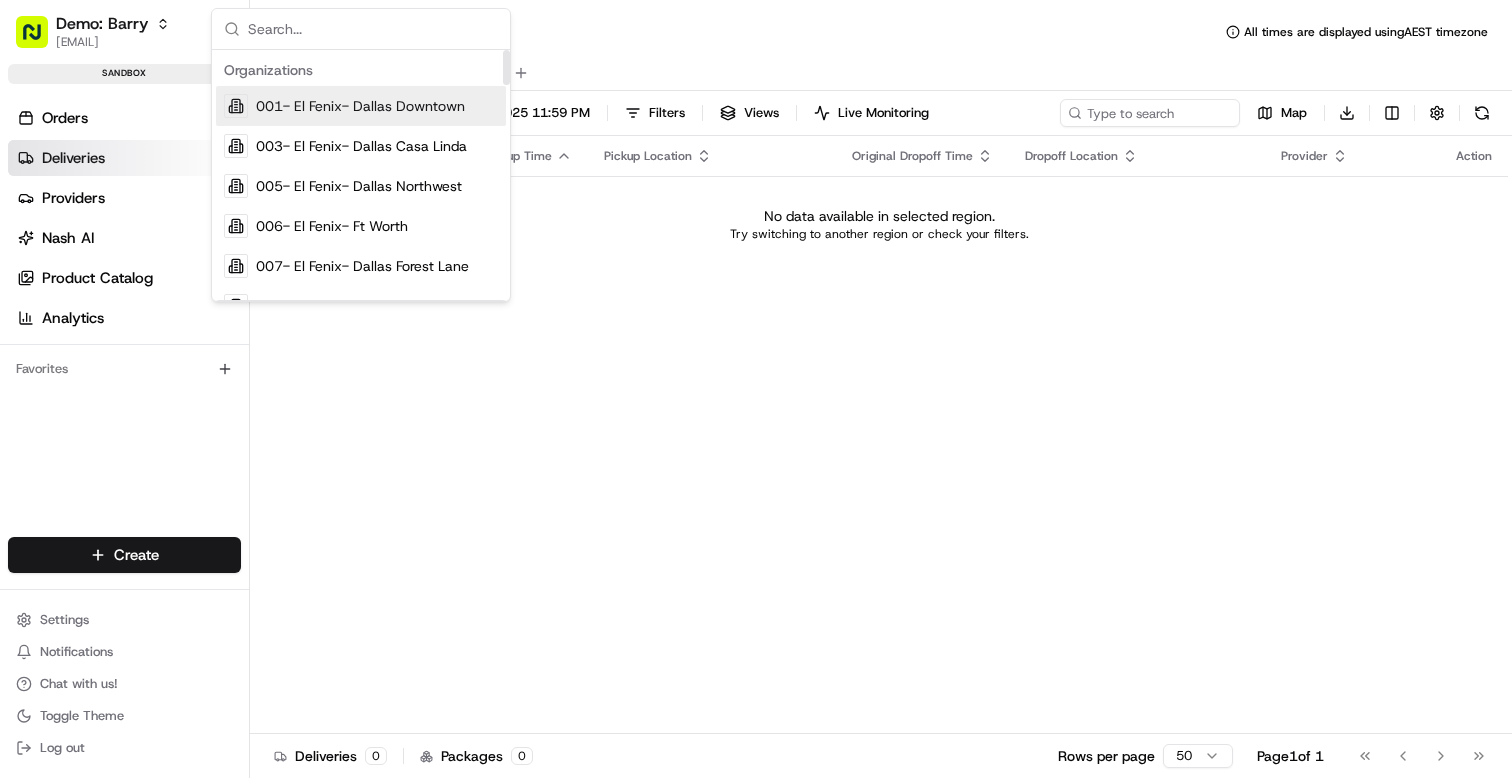 click at bounding box center [373, 29] 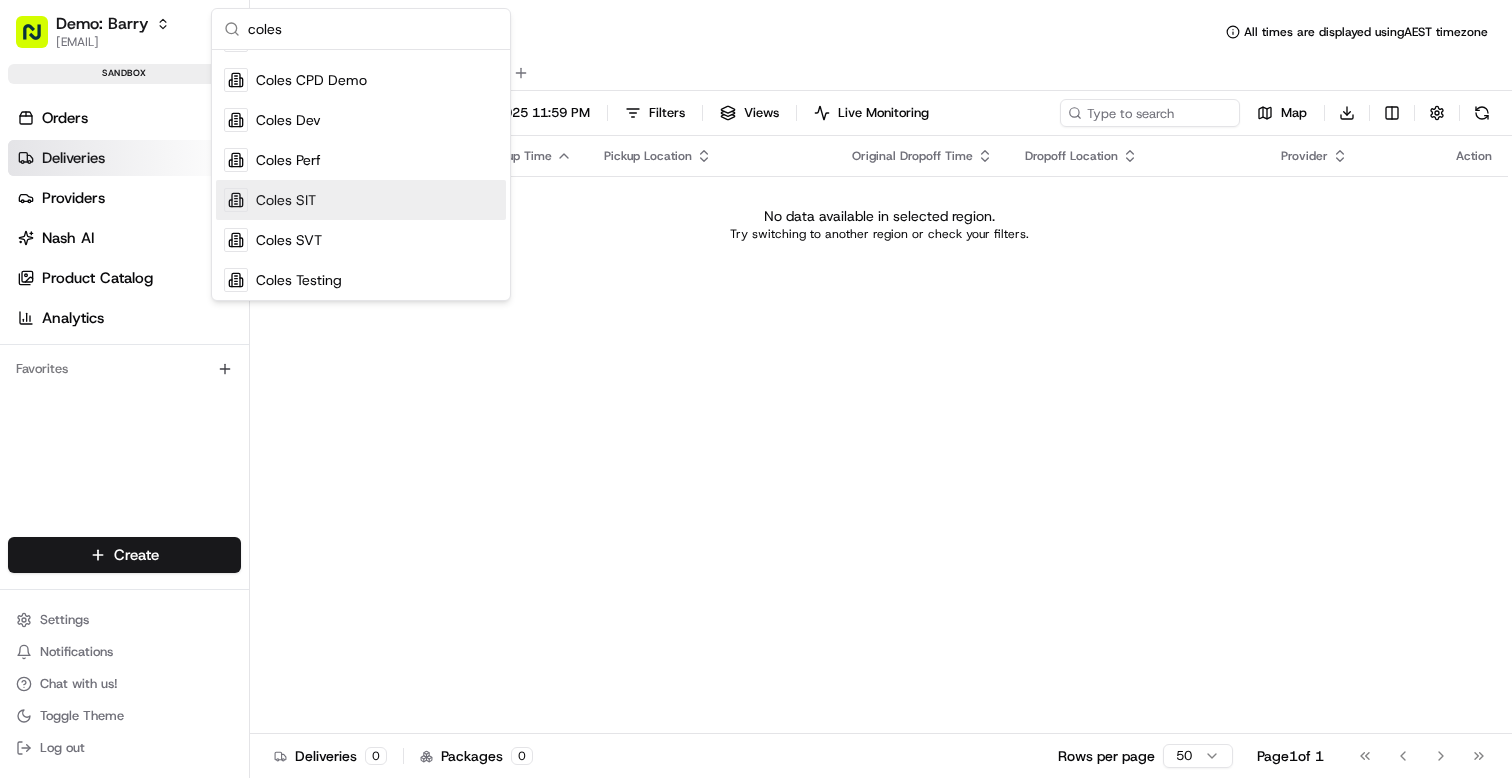 scroll, scrollTop: 70, scrollLeft: 0, axis: vertical 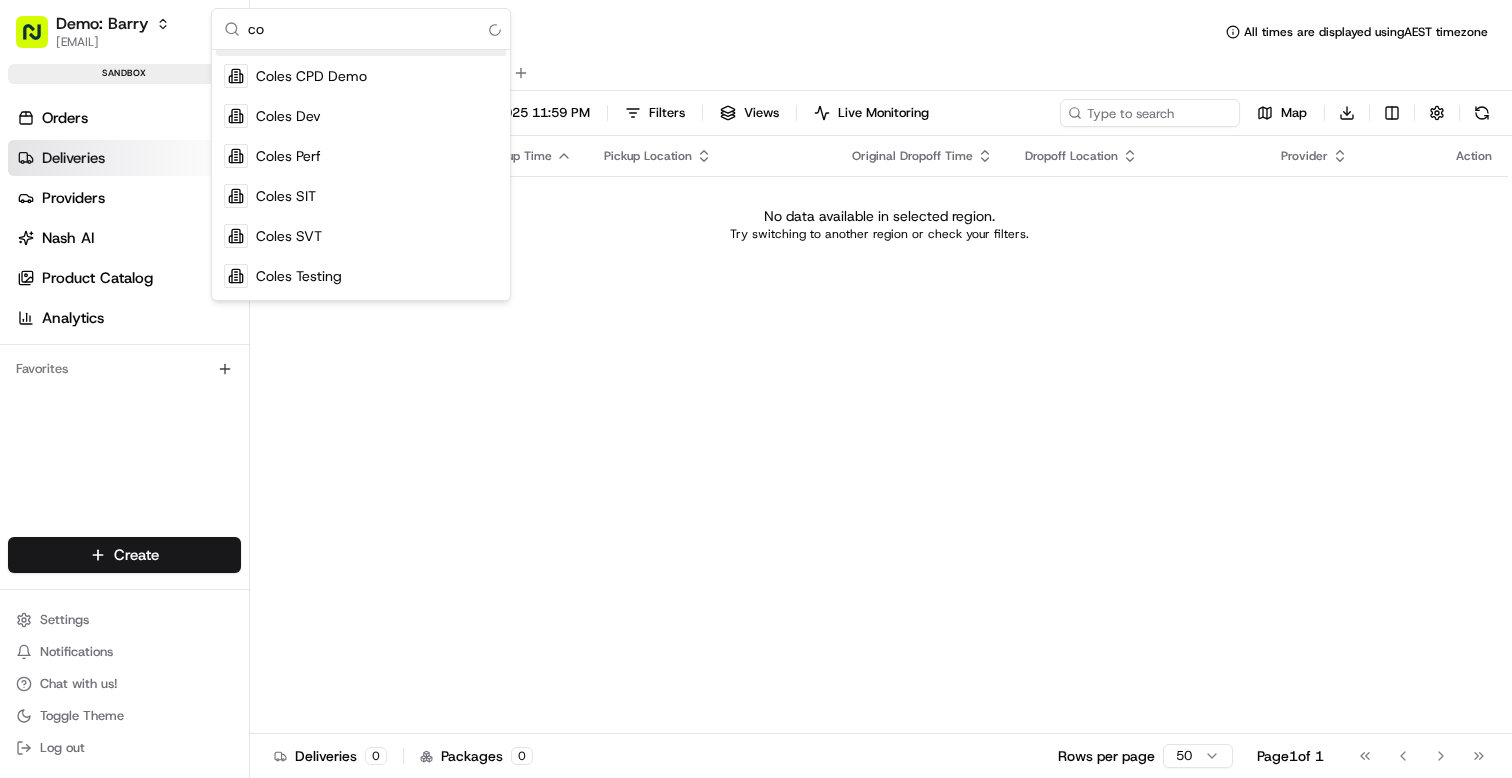 type on "c" 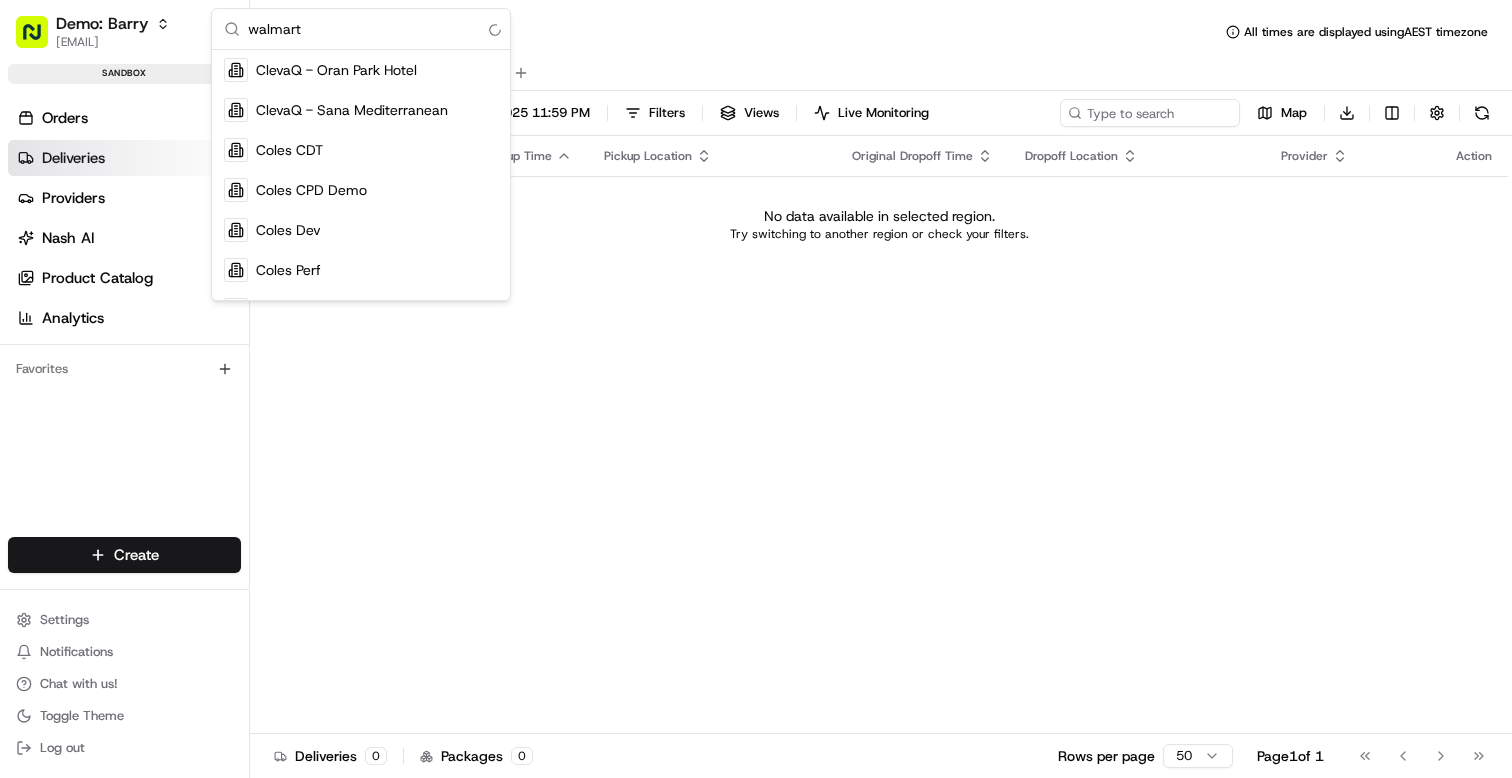 scroll, scrollTop: 0, scrollLeft: 0, axis: both 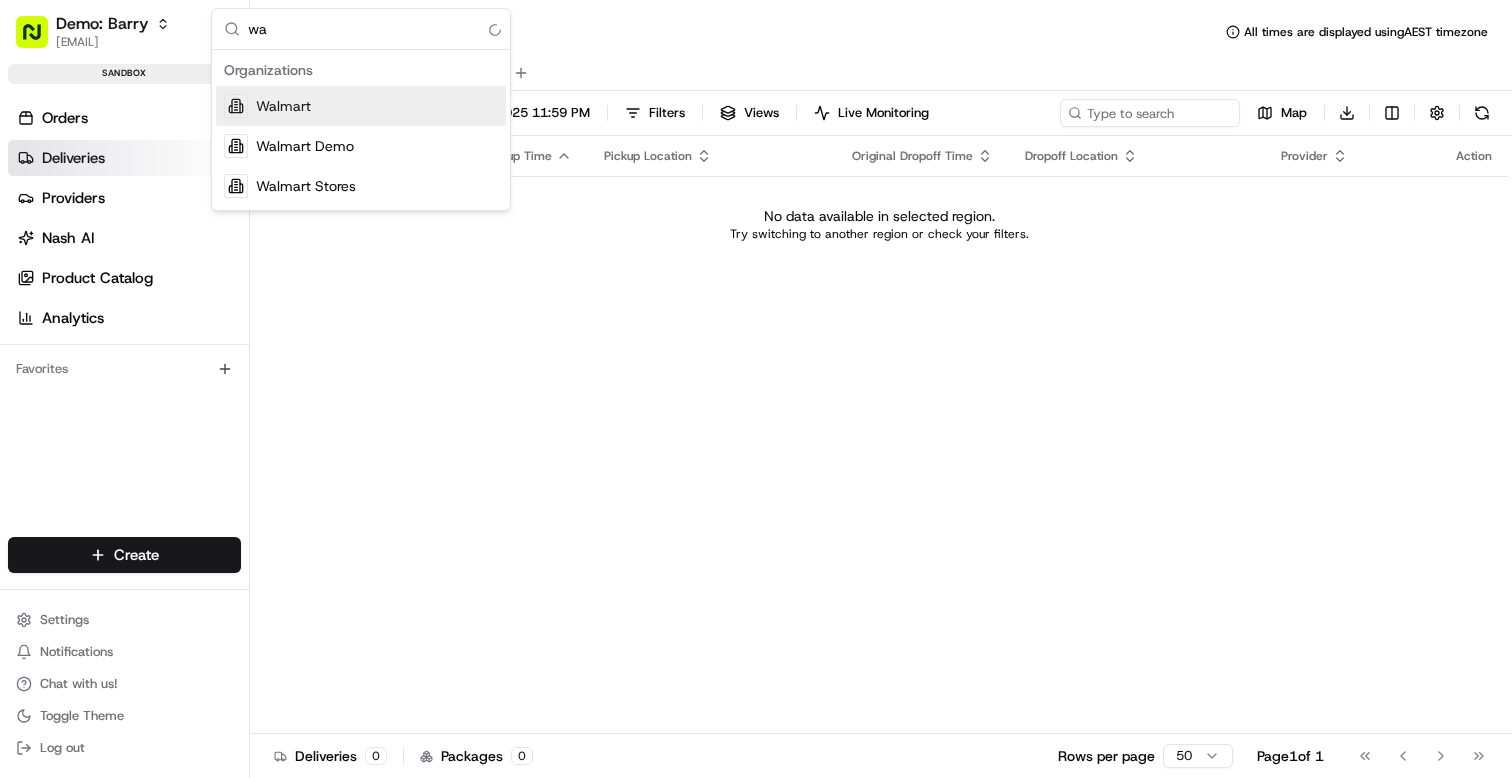 type on "w" 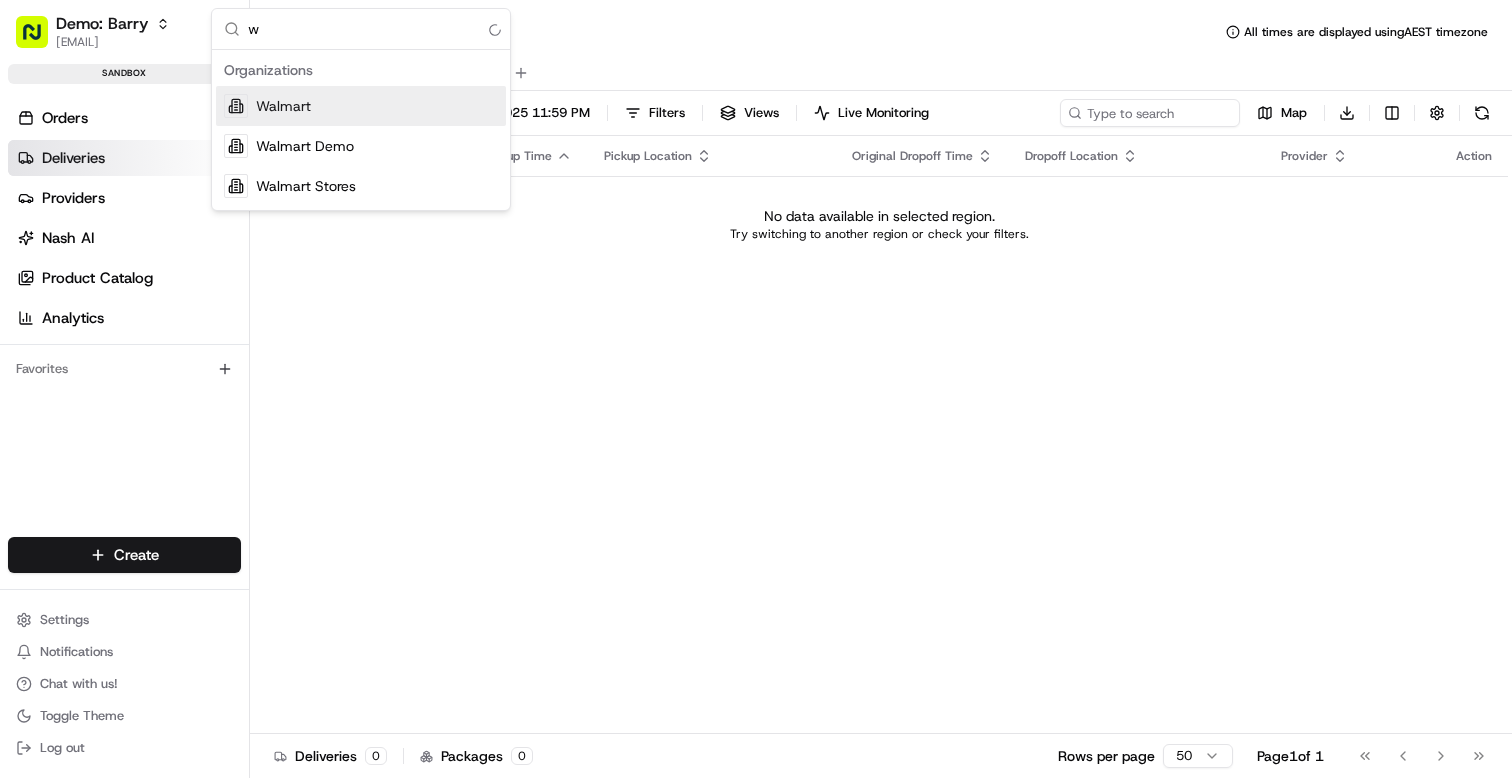 type 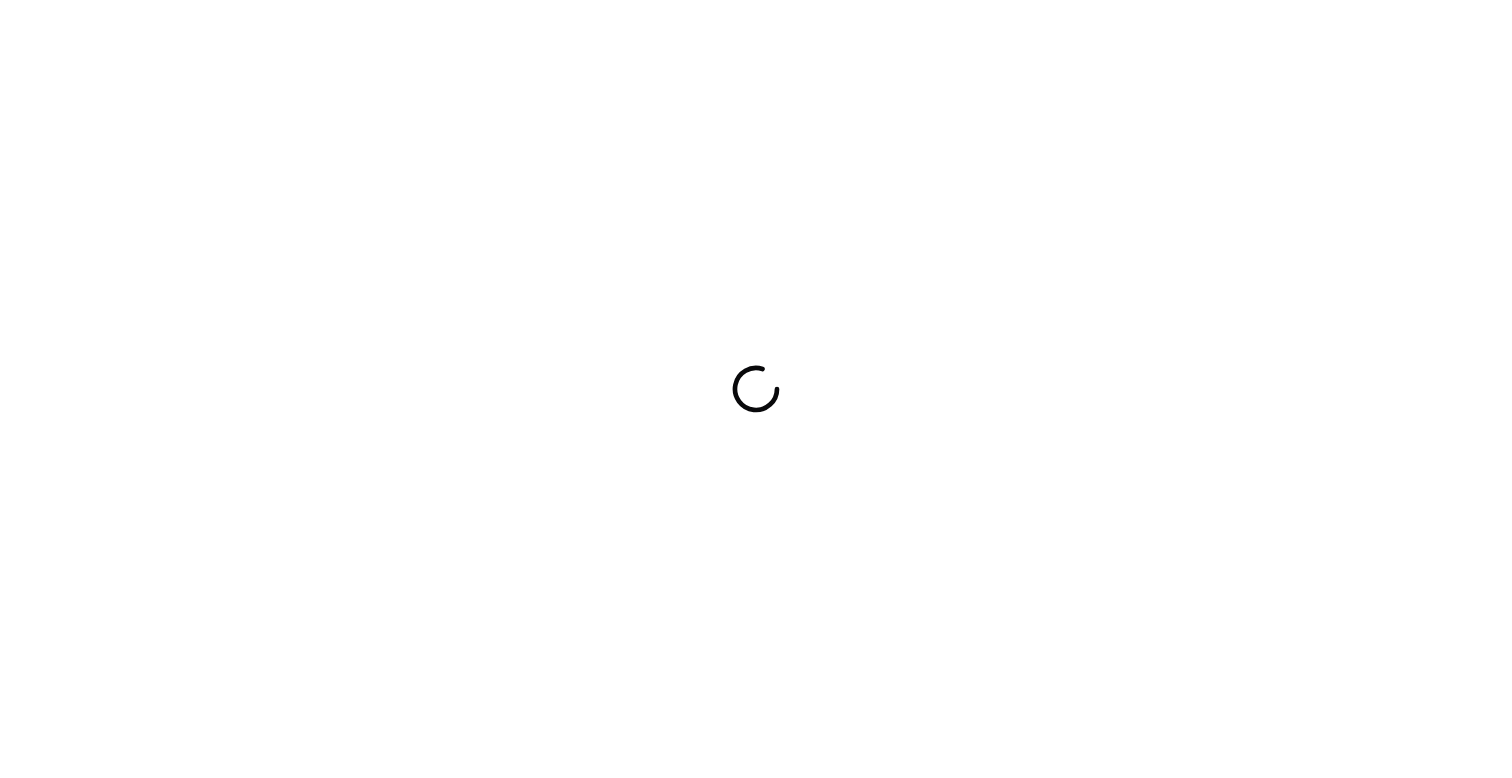 scroll, scrollTop: 0, scrollLeft: 0, axis: both 